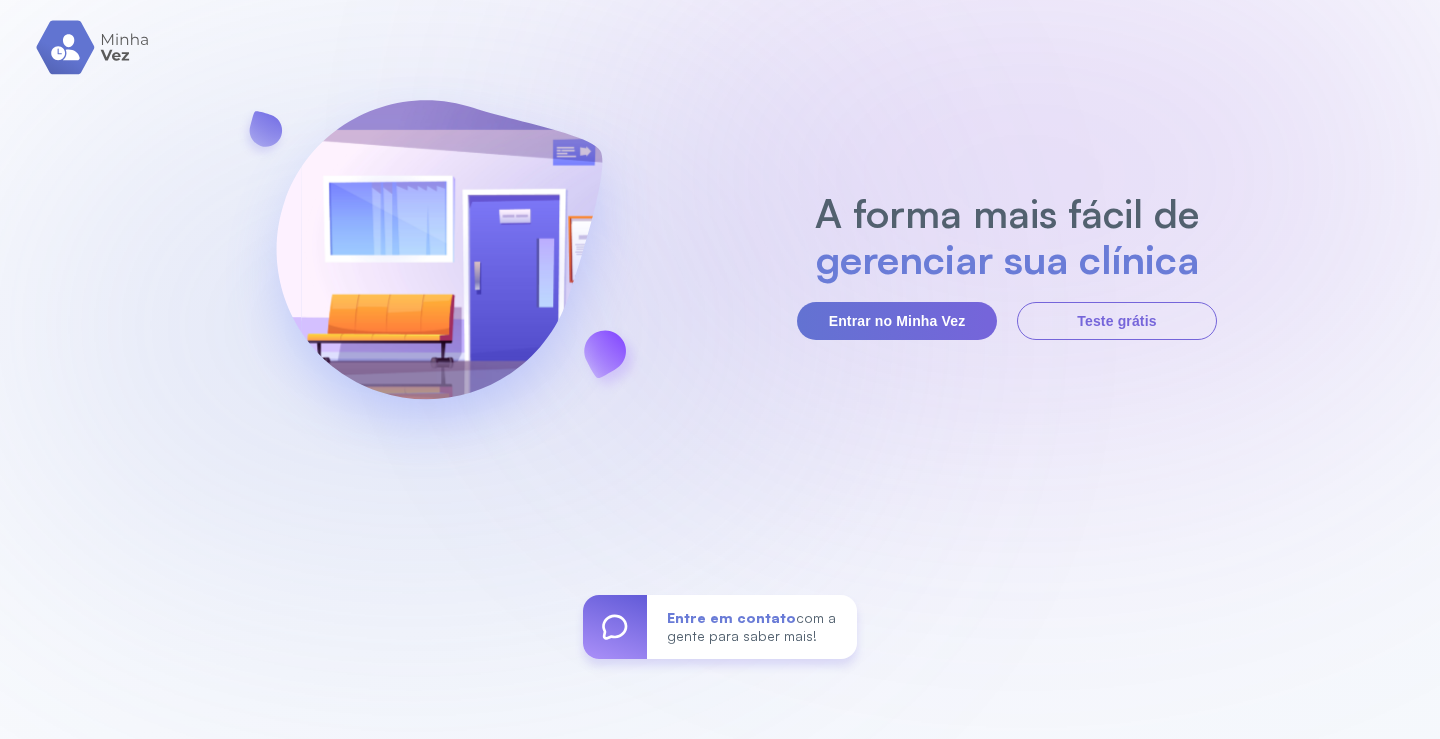 scroll, scrollTop: 0, scrollLeft: 0, axis: both 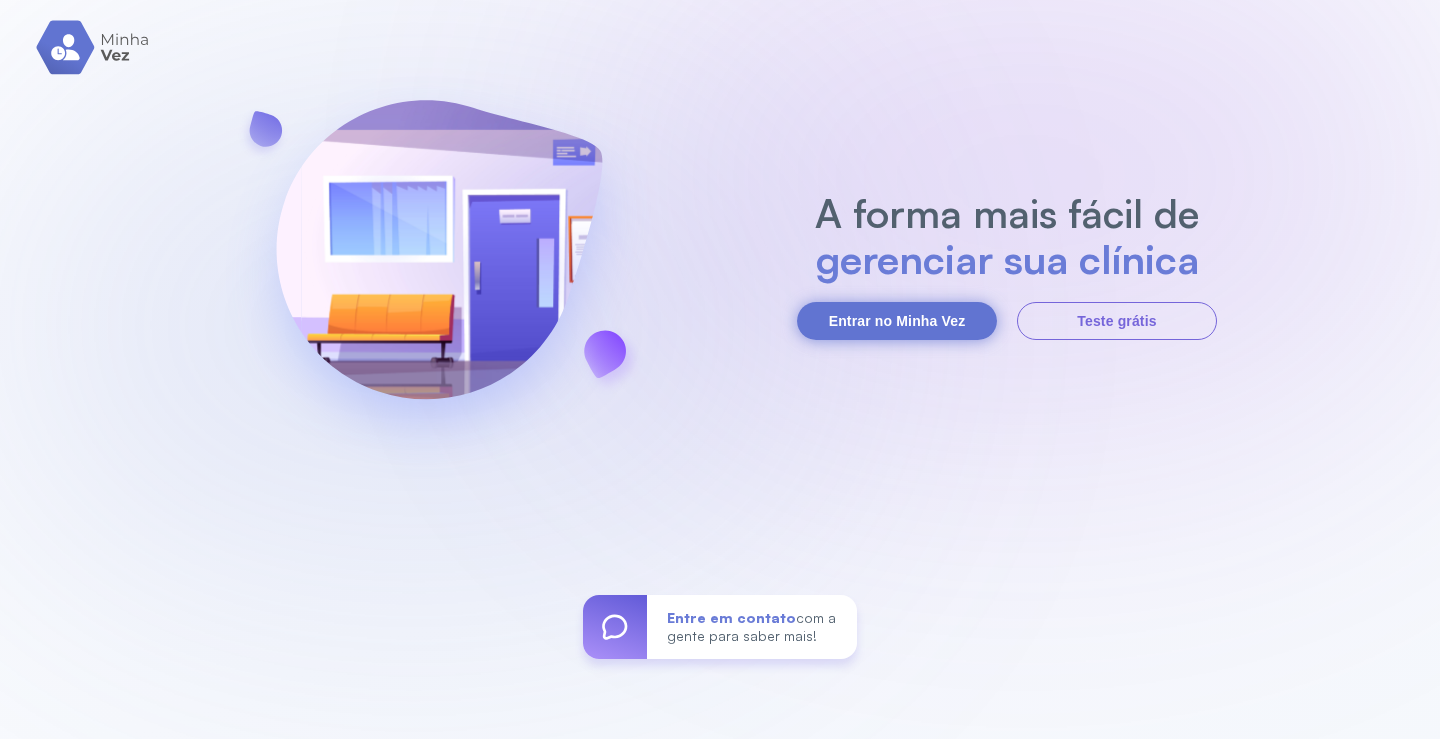 click on "Entrar no Minha Vez" at bounding box center [897, 321] 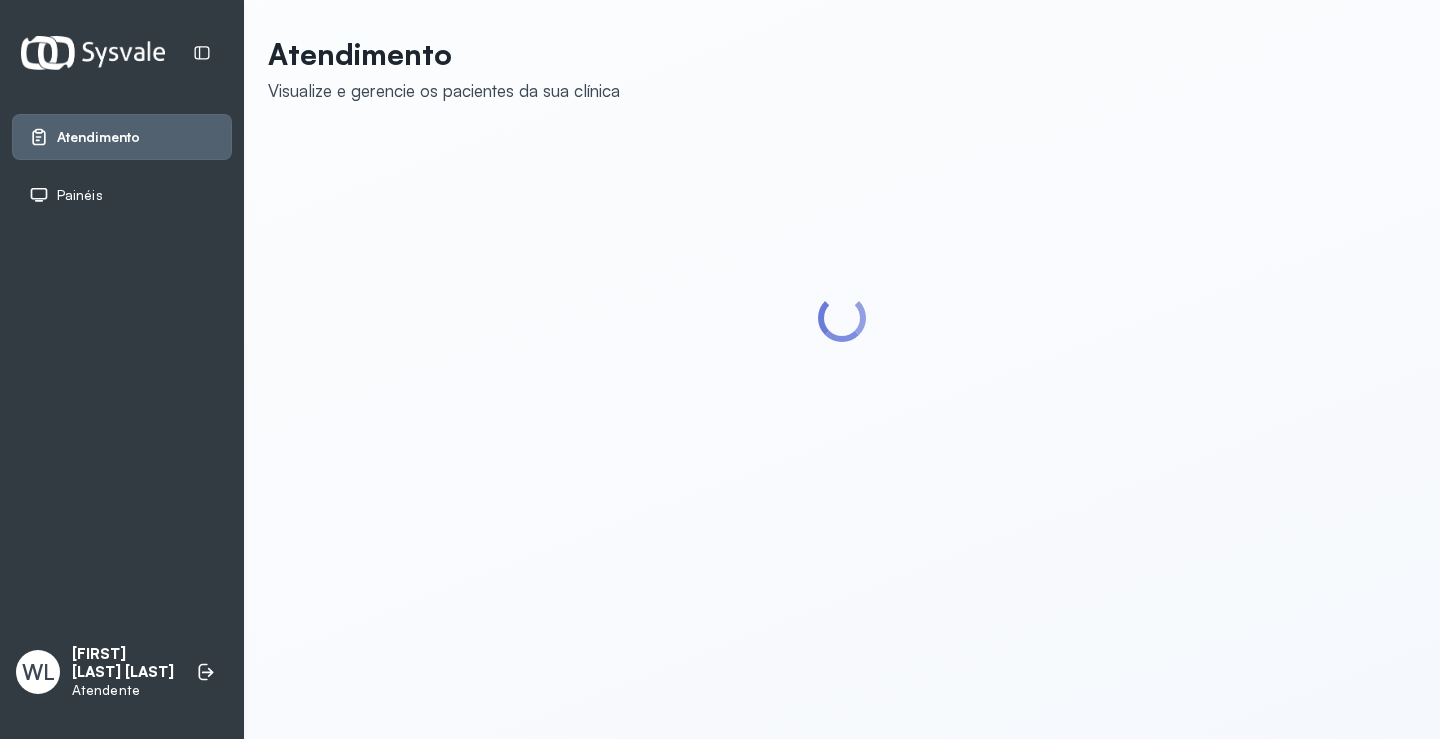 scroll, scrollTop: 0, scrollLeft: 0, axis: both 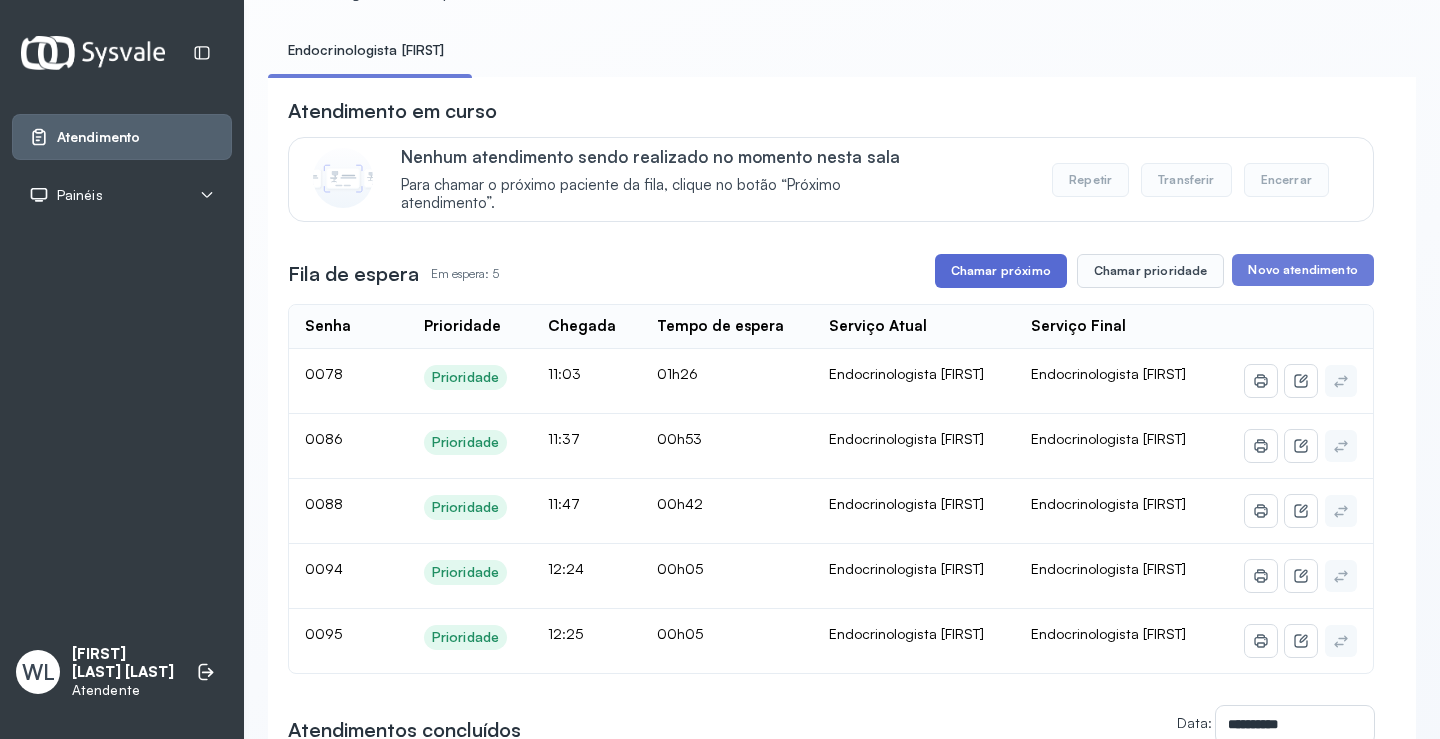 click on "Chamar próximo" at bounding box center (1001, 271) 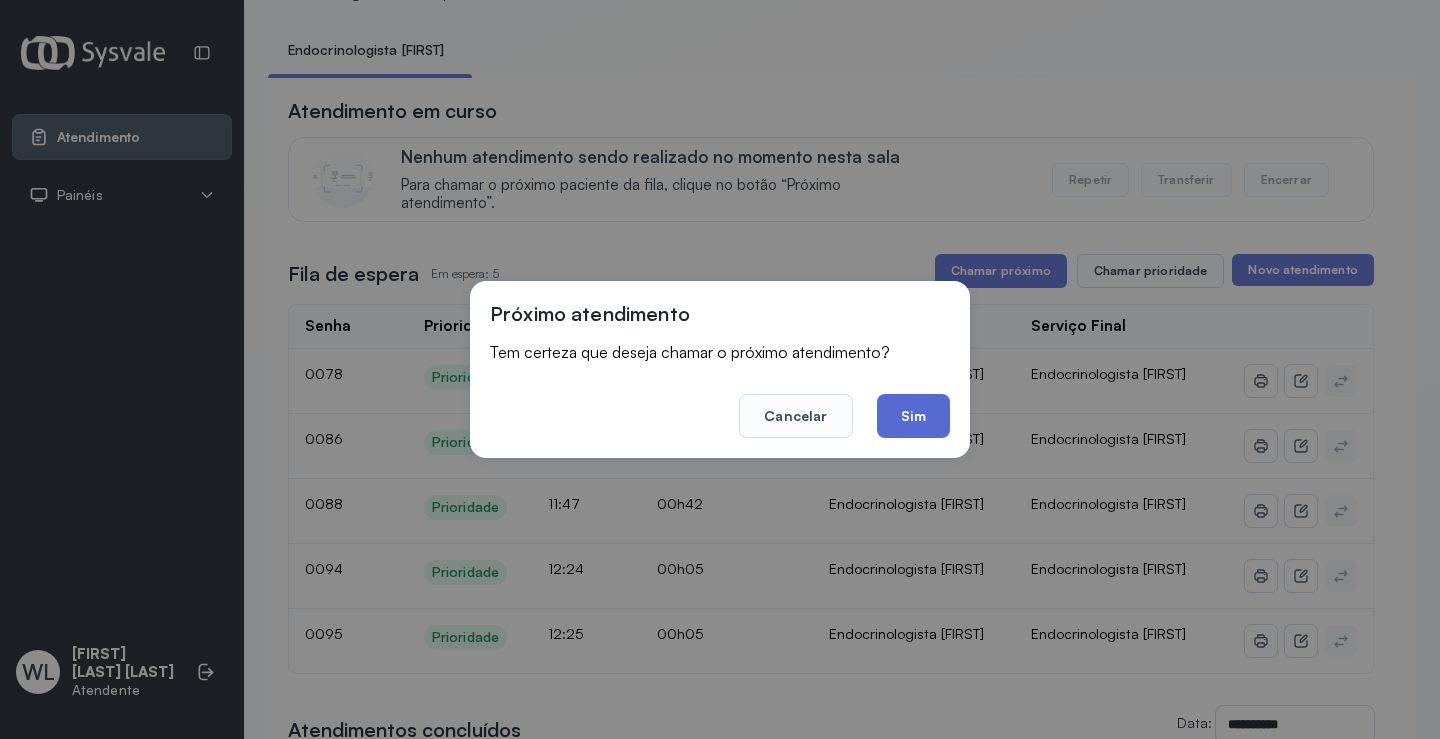 click on "Sim" 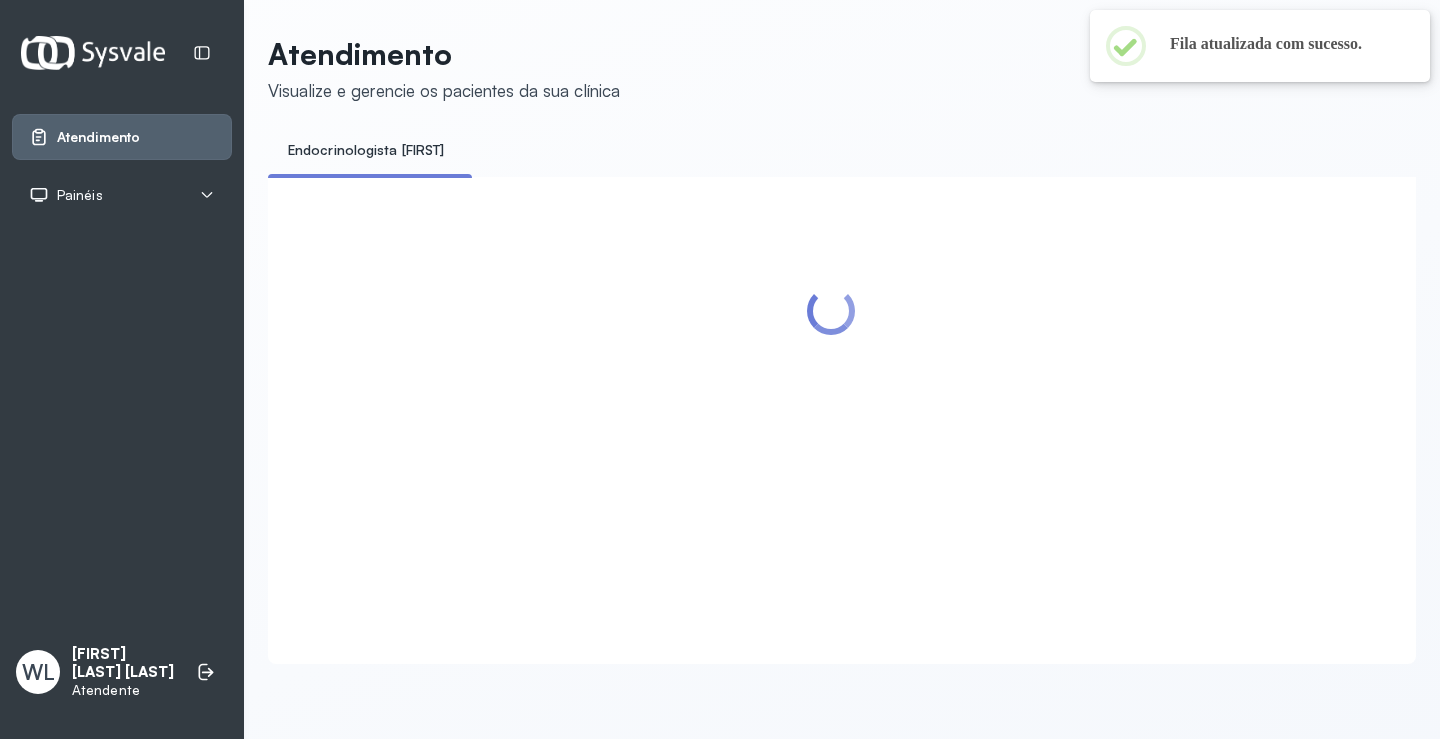 scroll, scrollTop: 100, scrollLeft: 0, axis: vertical 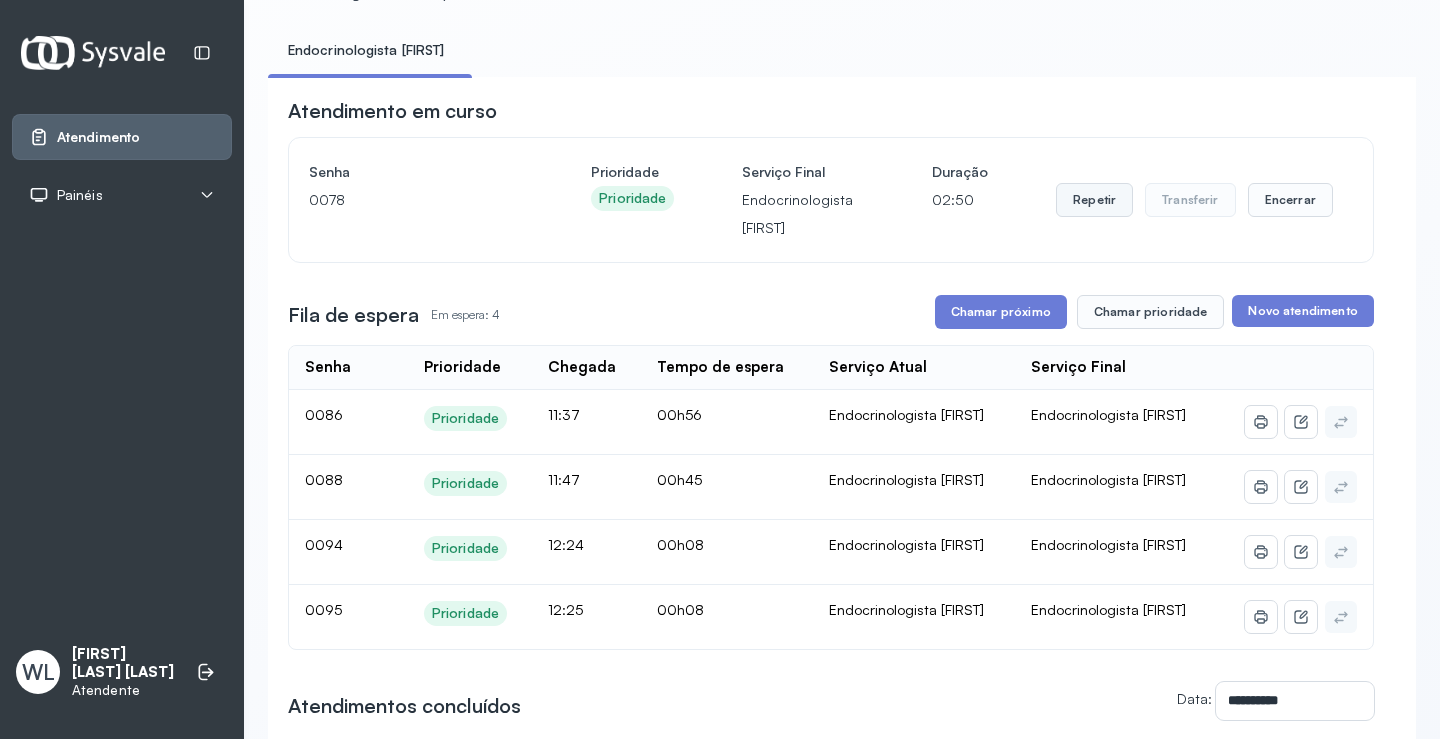 click on "Repetir" at bounding box center [1094, 200] 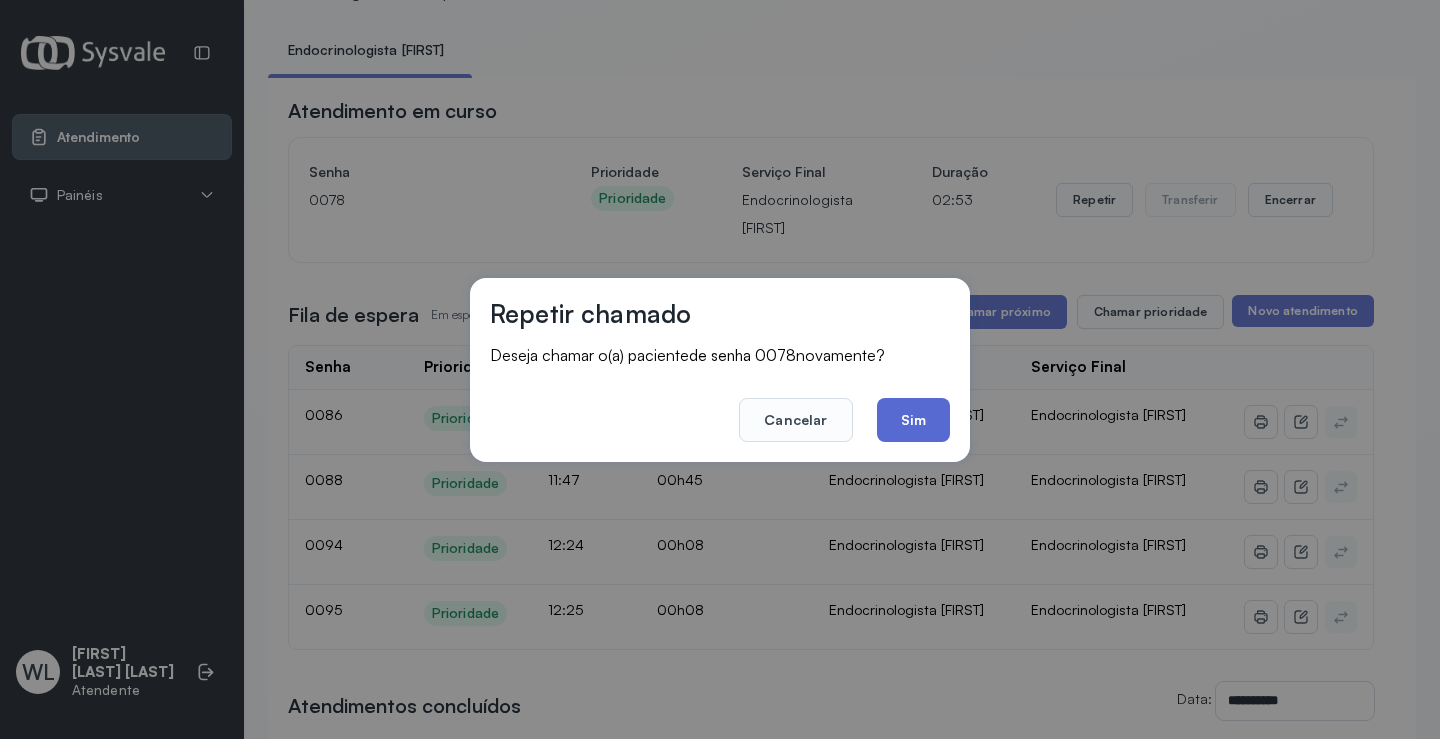 click on "Sim" 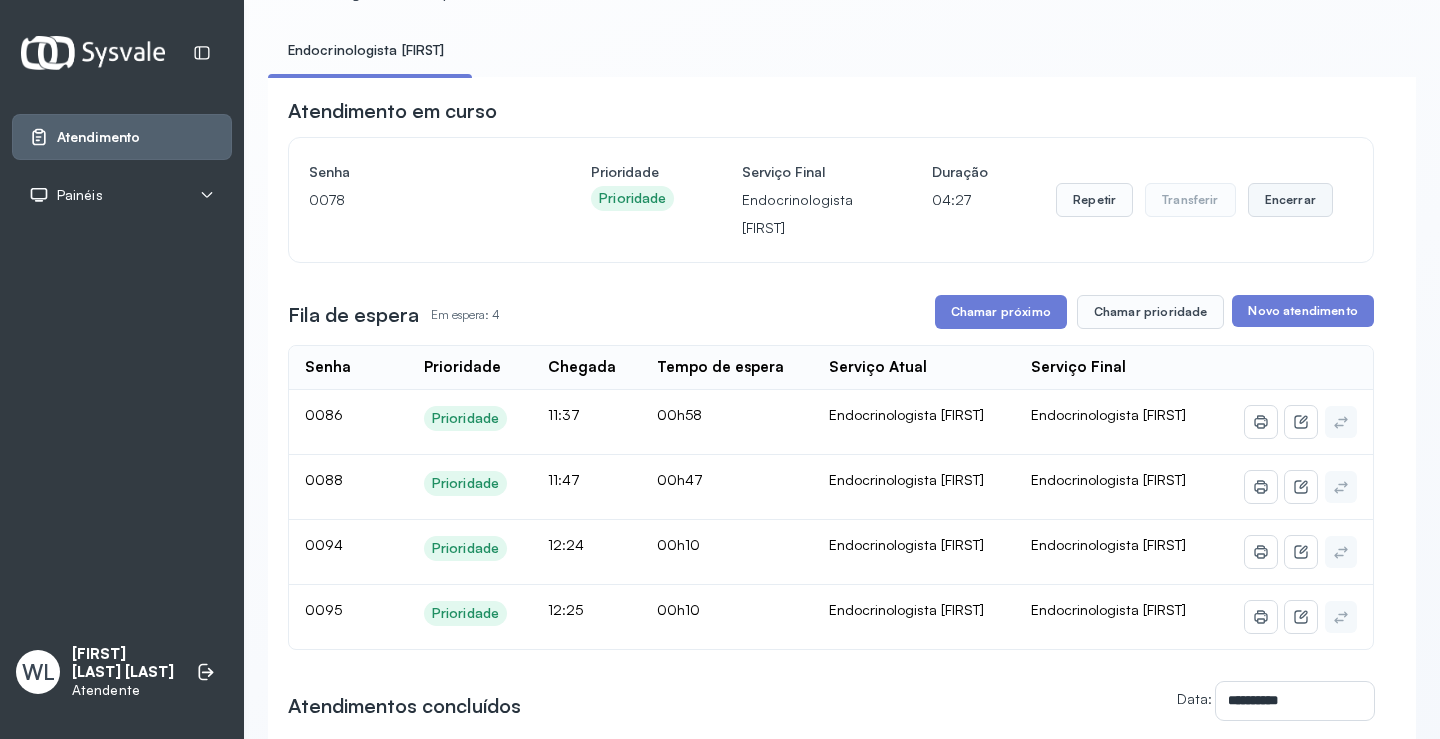 click on "Encerrar" at bounding box center [1290, 200] 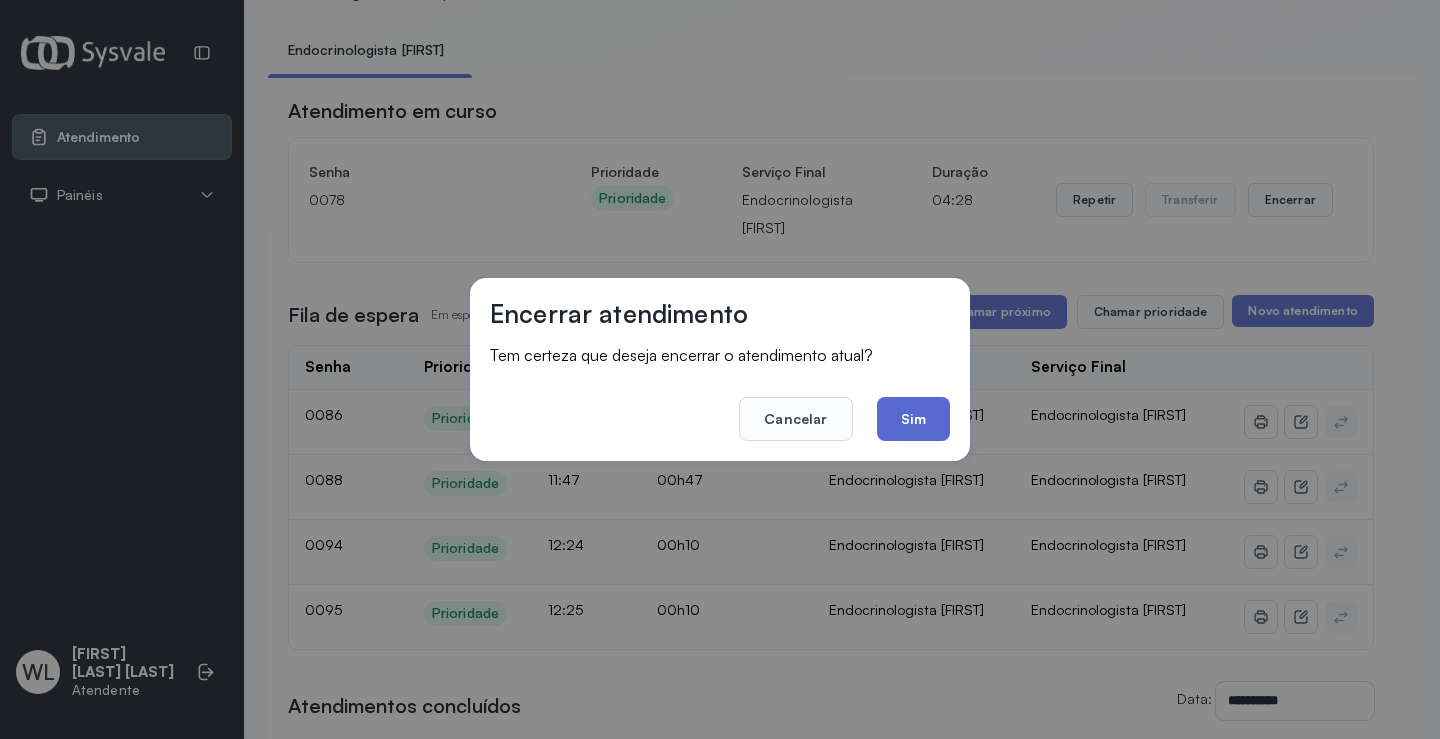 click on "Sim" 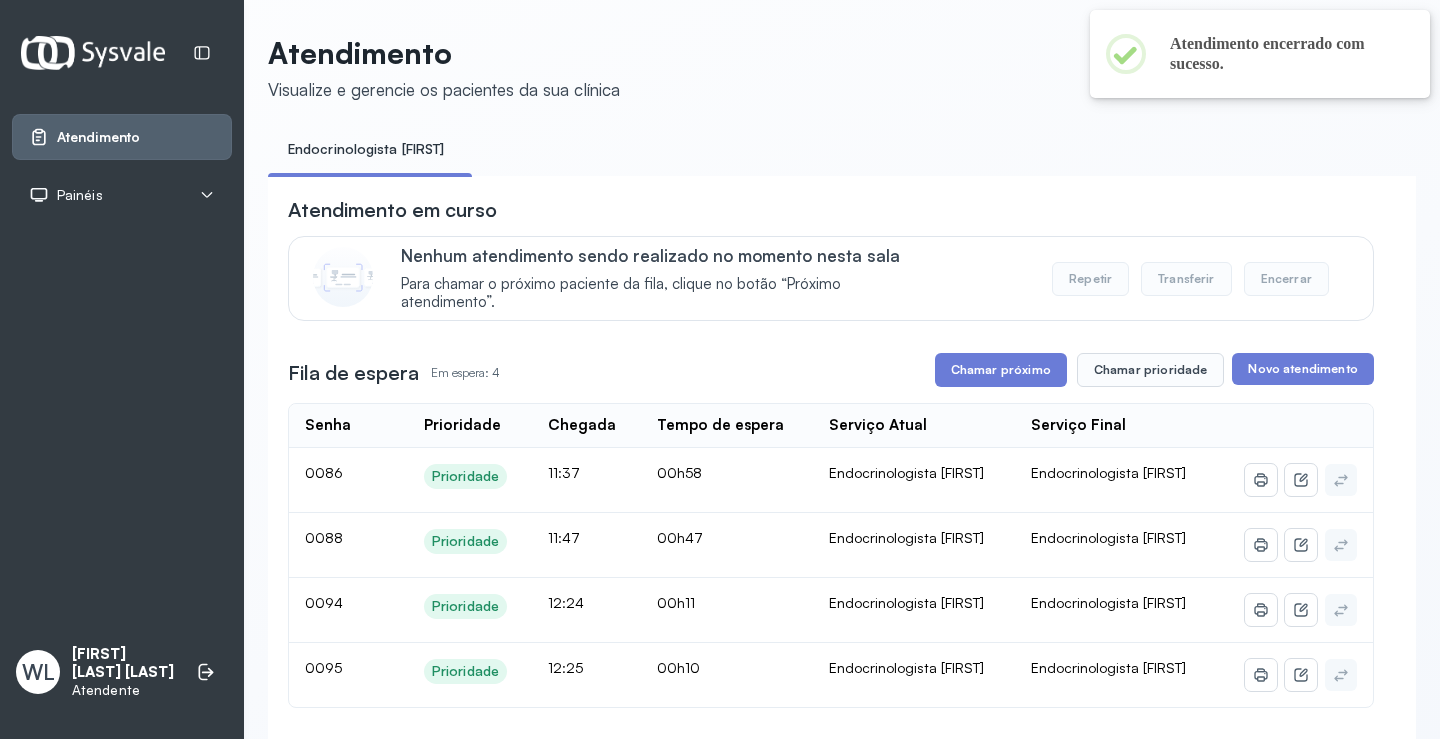 scroll, scrollTop: 100, scrollLeft: 0, axis: vertical 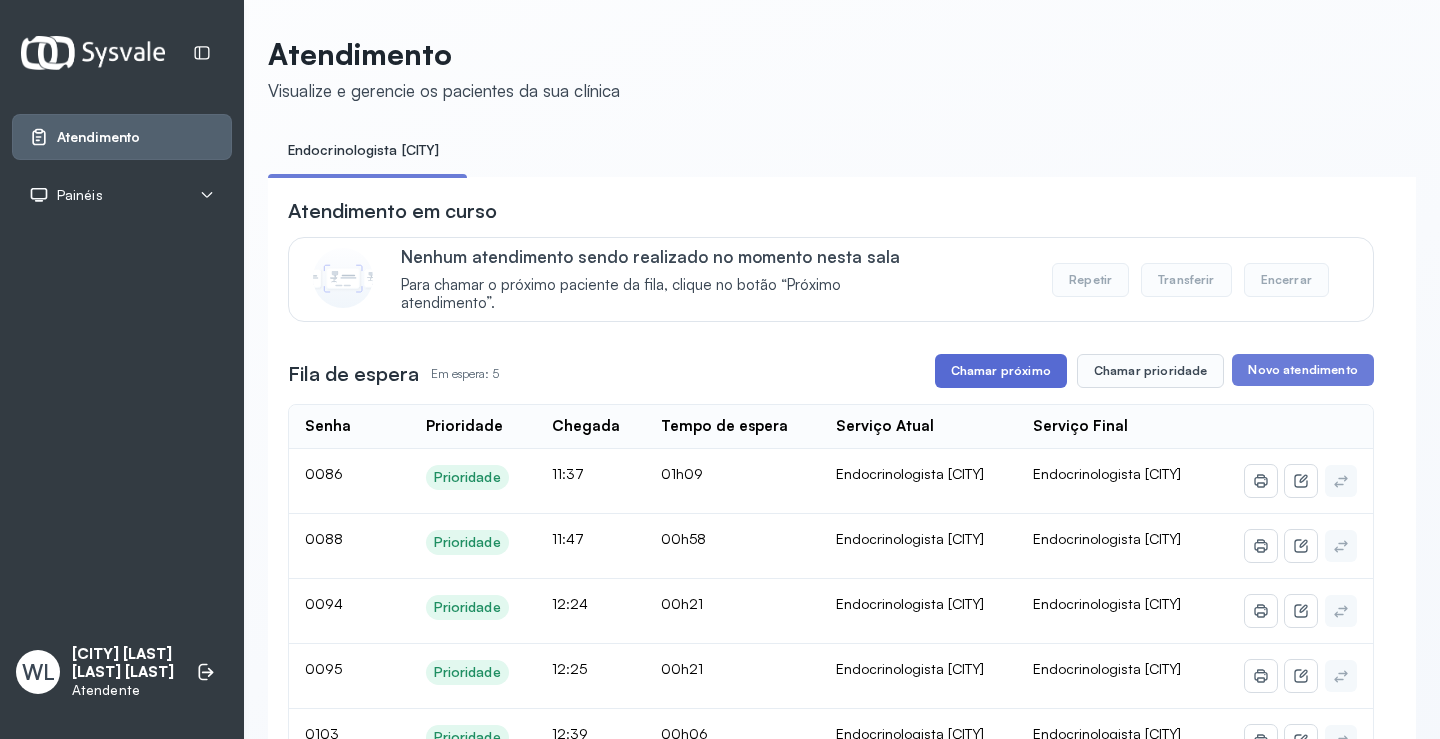 click on "Chamar próximo" at bounding box center (1001, 371) 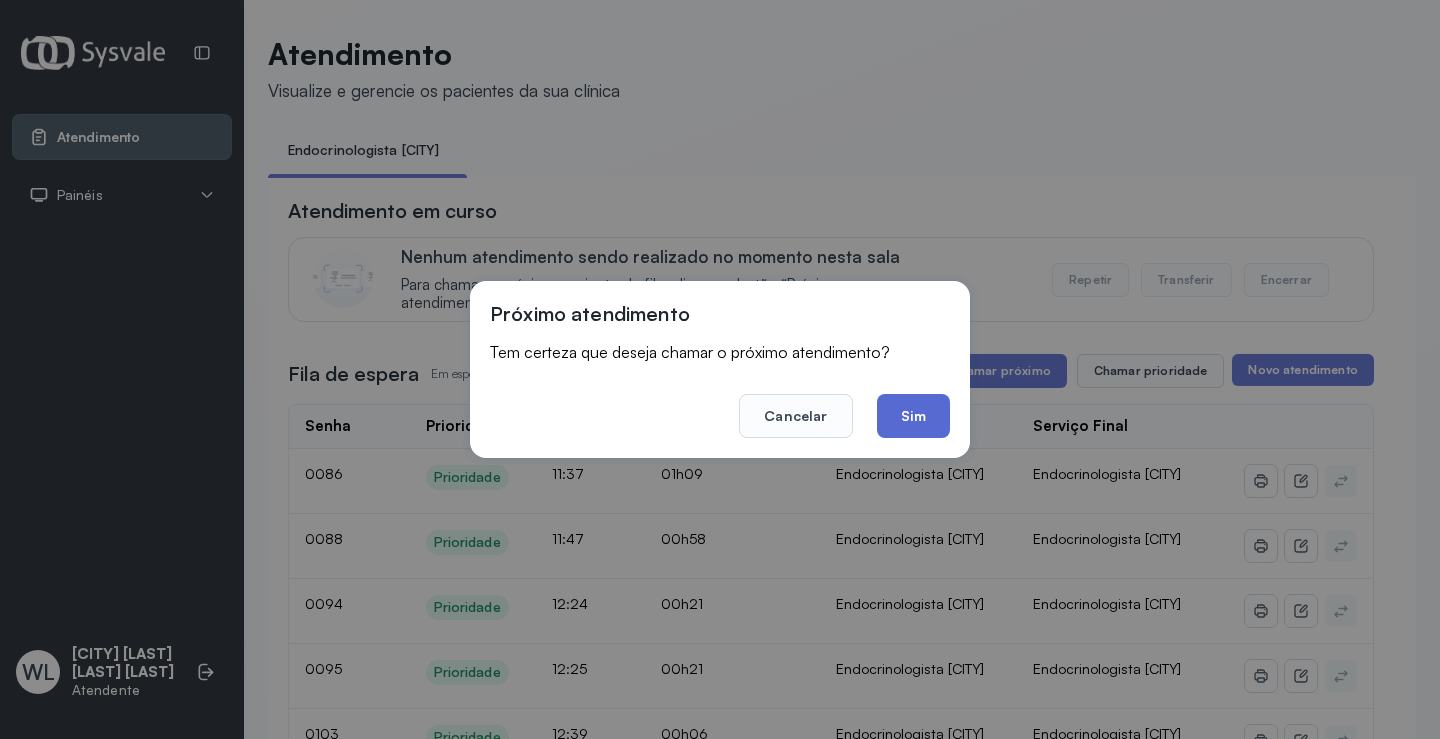 click on "Sim" 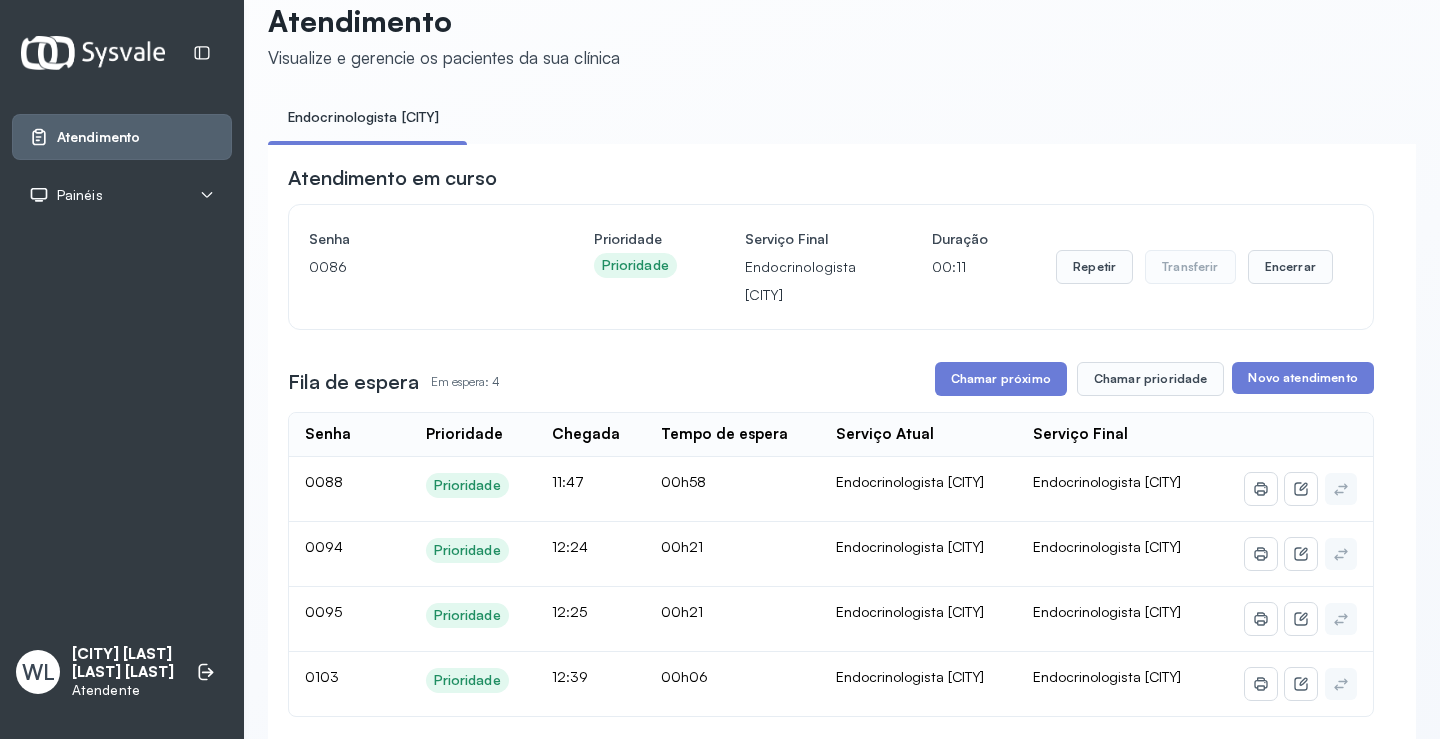 scroll, scrollTop: 0, scrollLeft: 0, axis: both 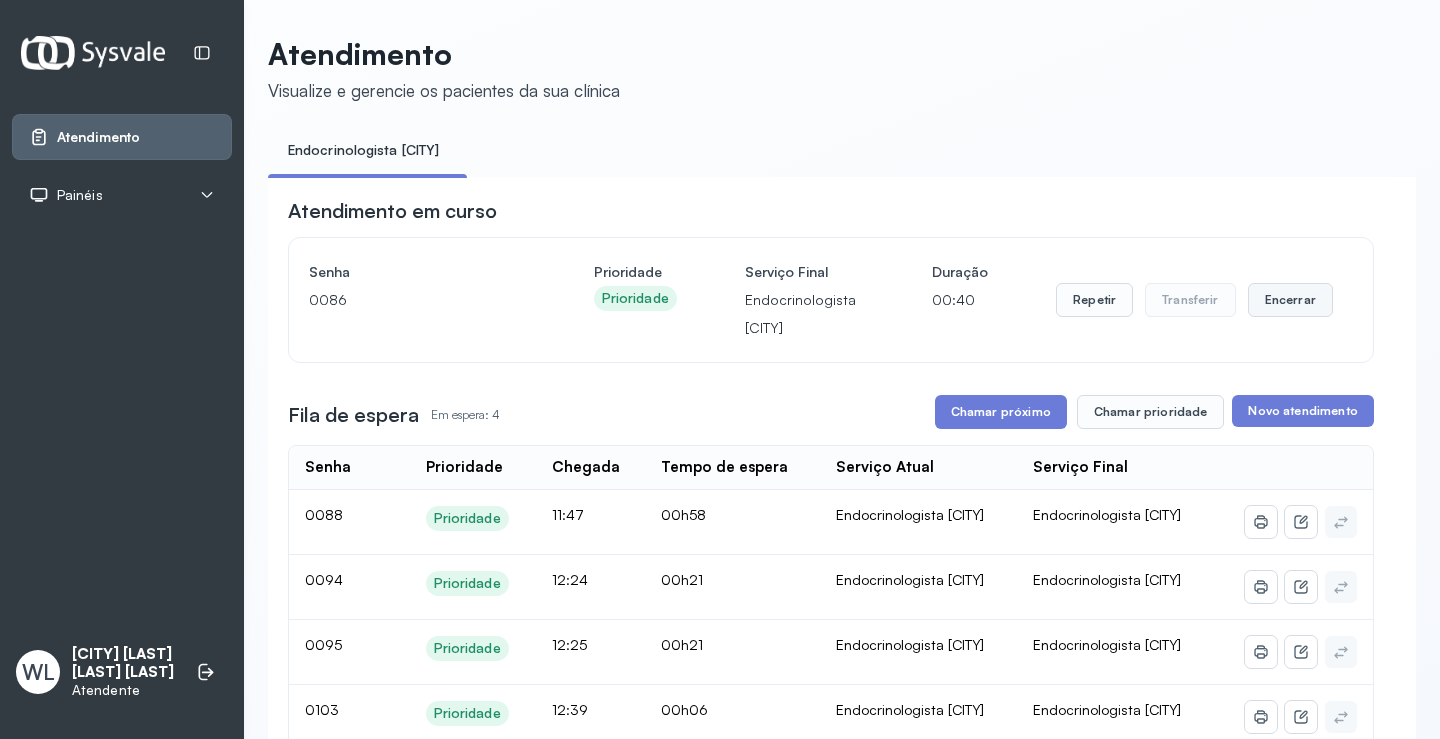 click on "Encerrar" at bounding box center (1290, 300) 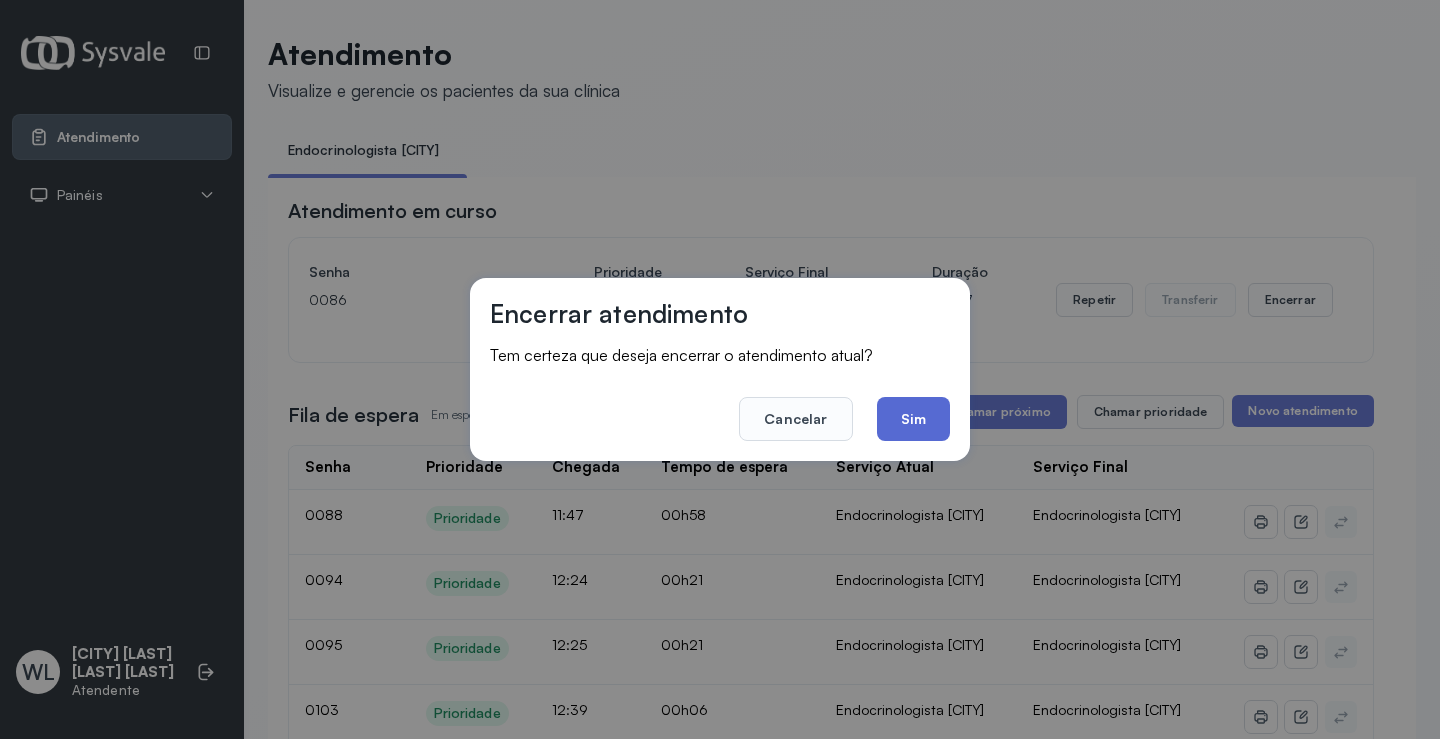 click on "Sim" 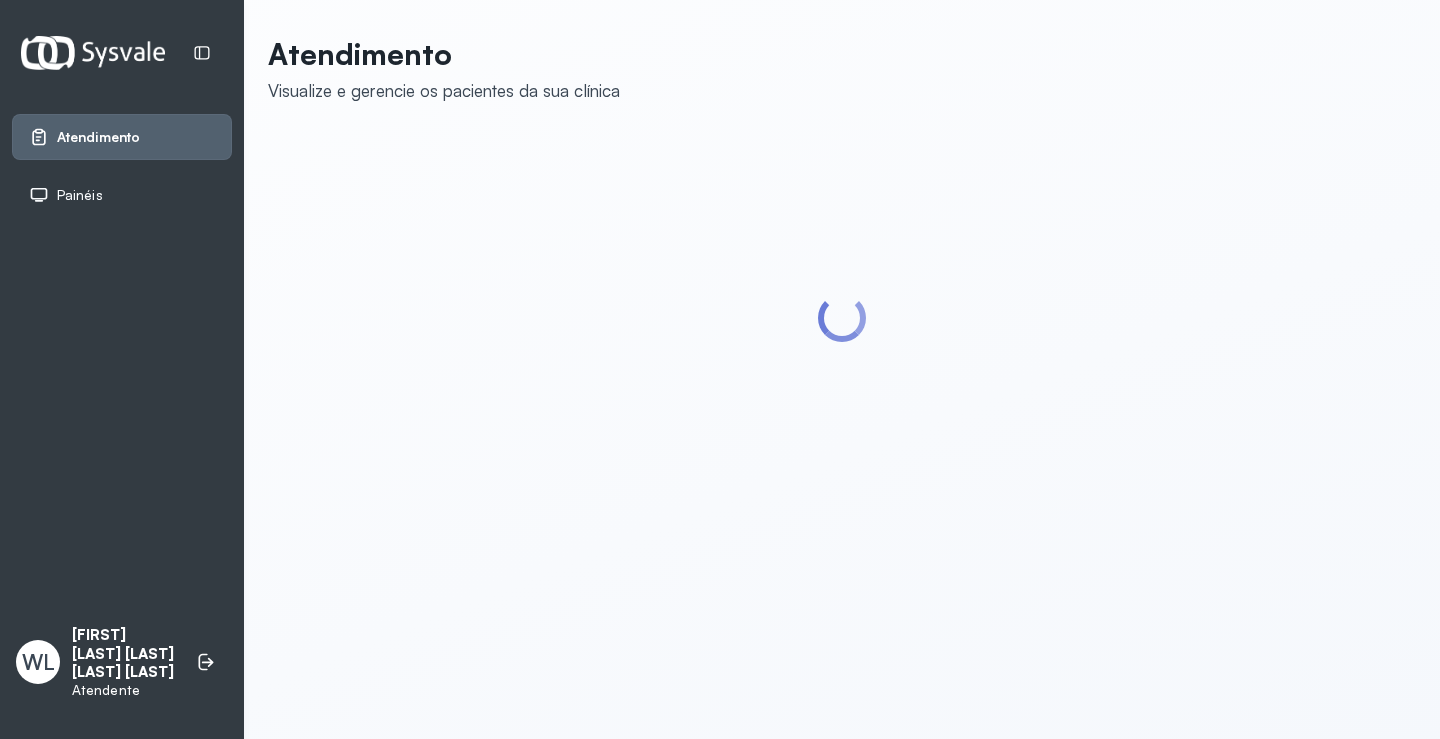 scroll, scrollTop: 0, scrollLeft: 0, axis: both 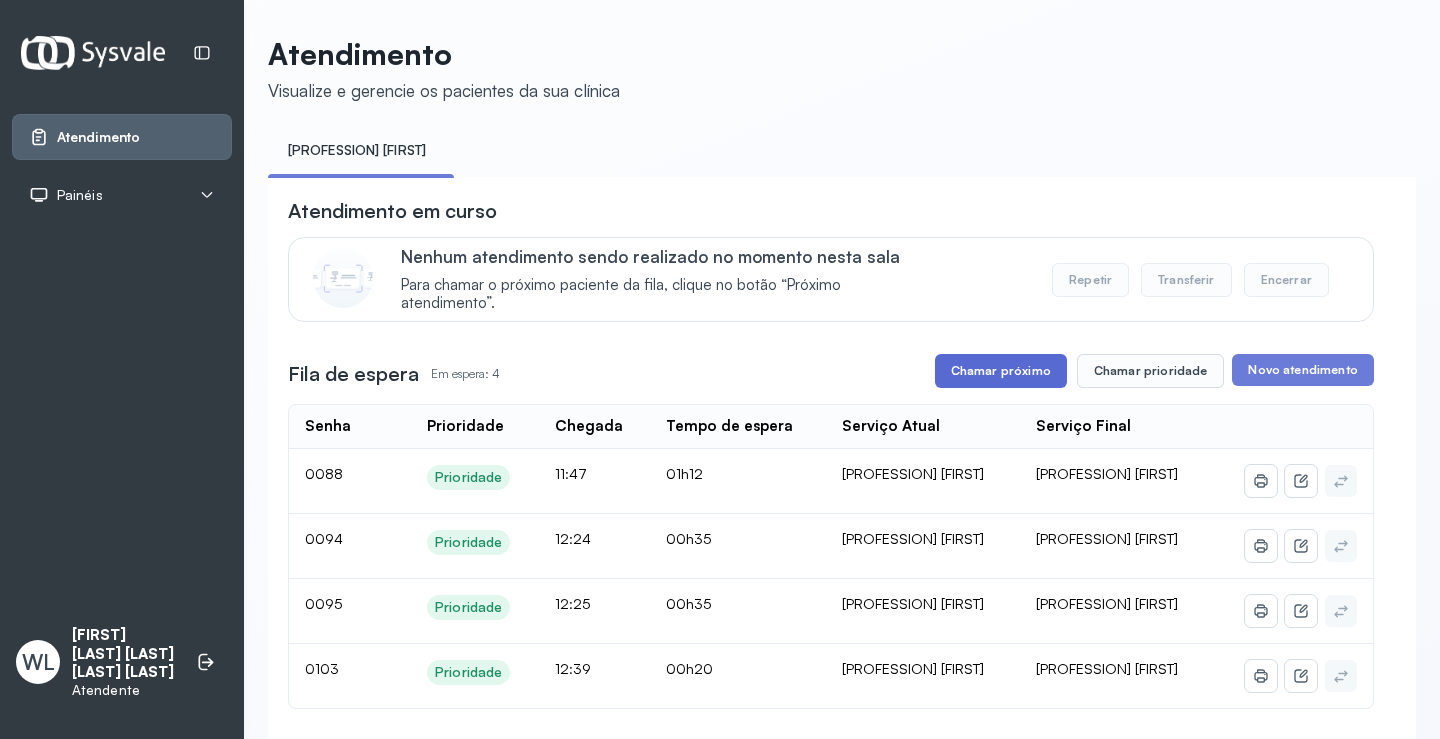 click on "Chamar próximo" at bounding box center [1001, 371] 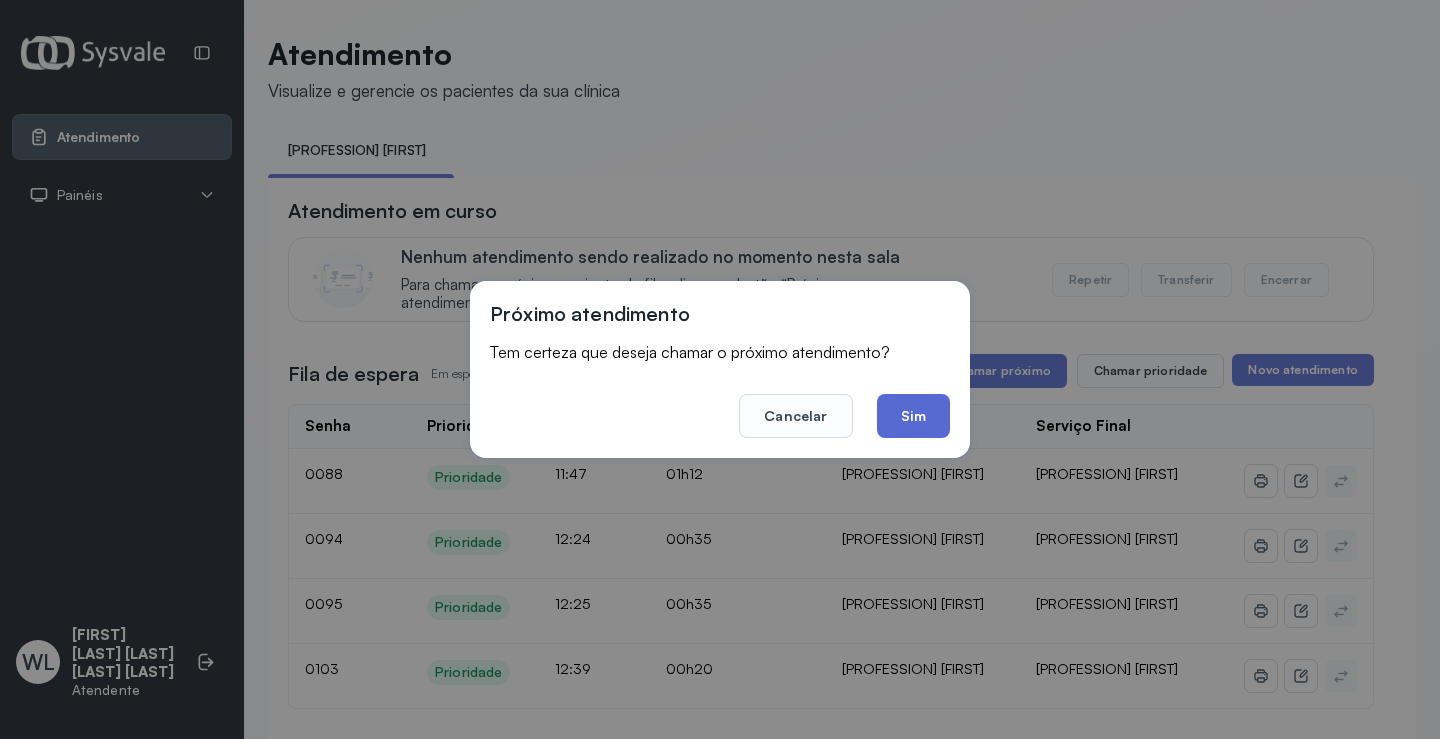 click on "Sim" 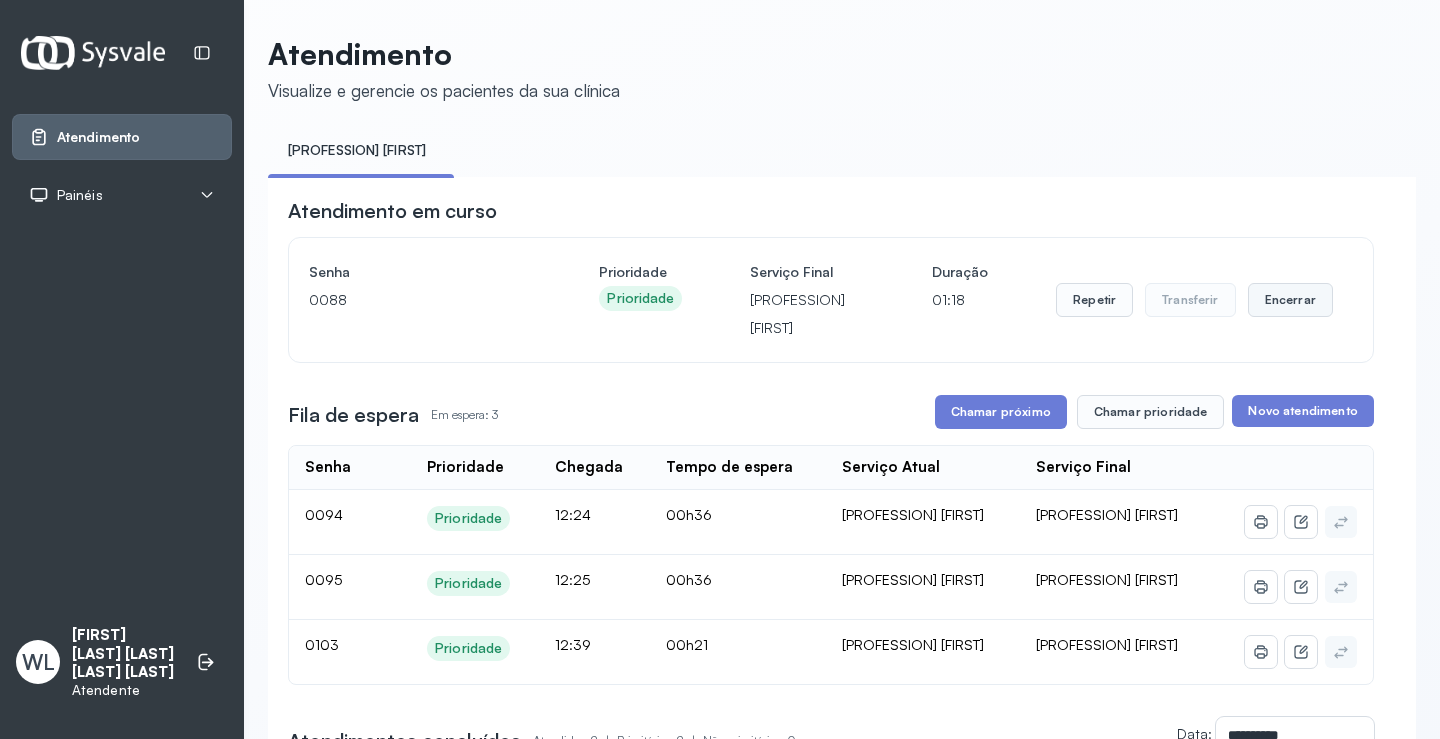 click on "Encerrar" at bounding box center (1290, 300) 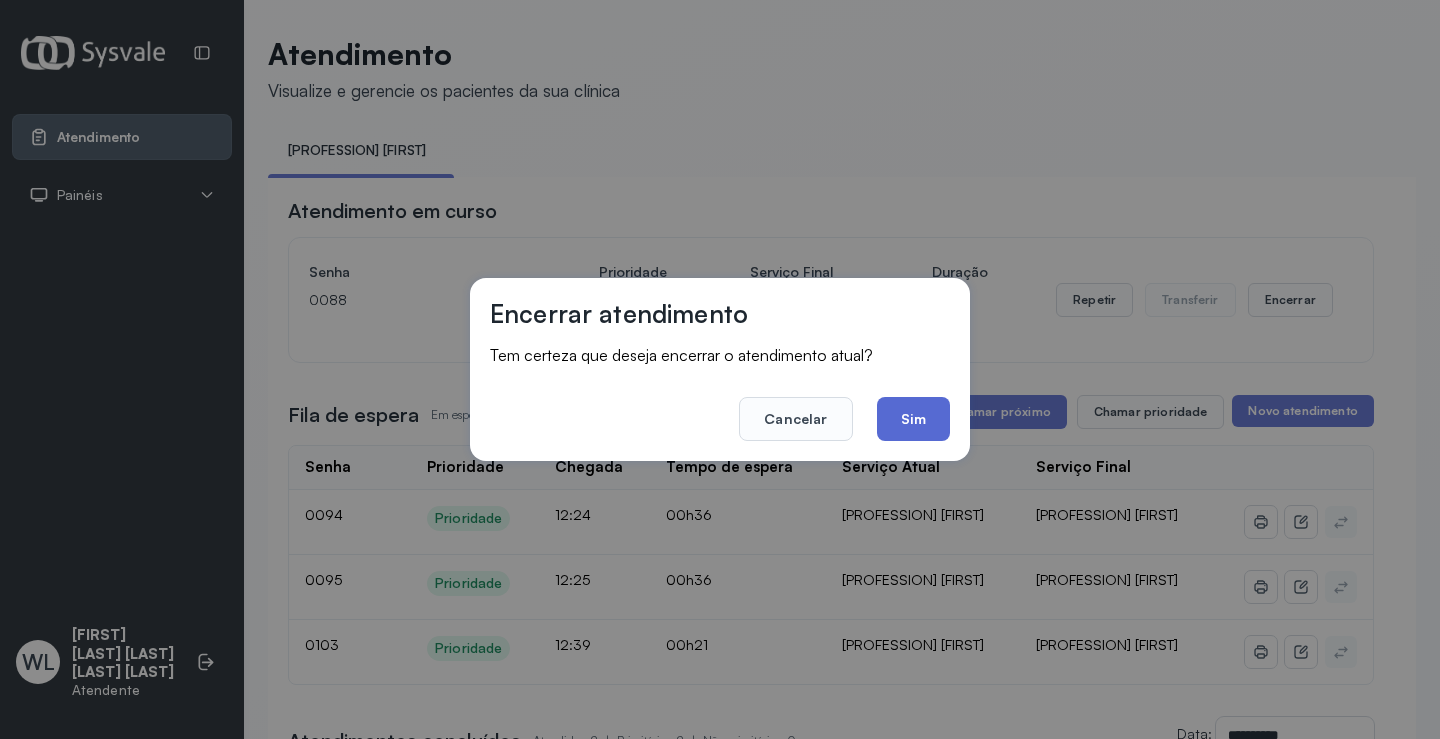 click on "Sim" 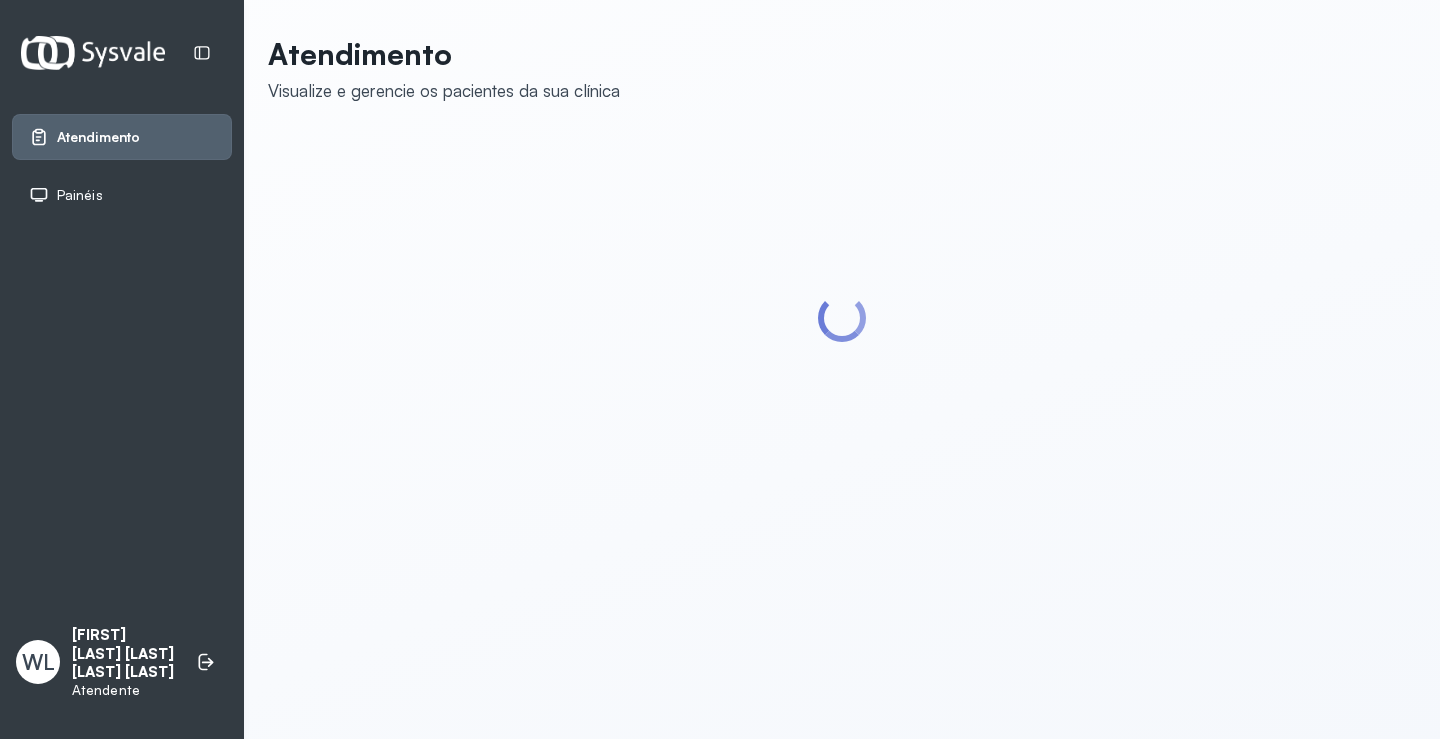 scroll, scrollTop: 0, scrollLeft: 0, axis: both 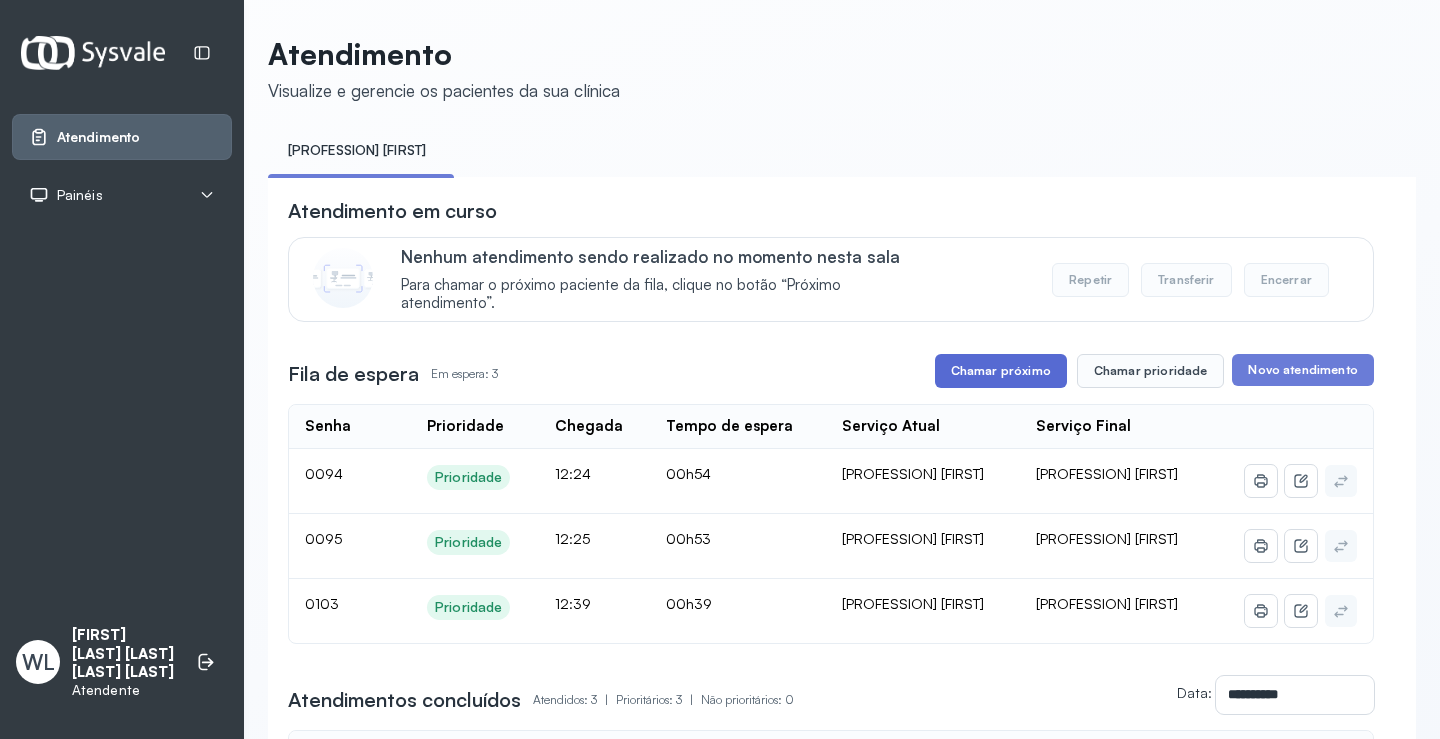 click on "Chamar próximo" at bounding box center [1001, 371] 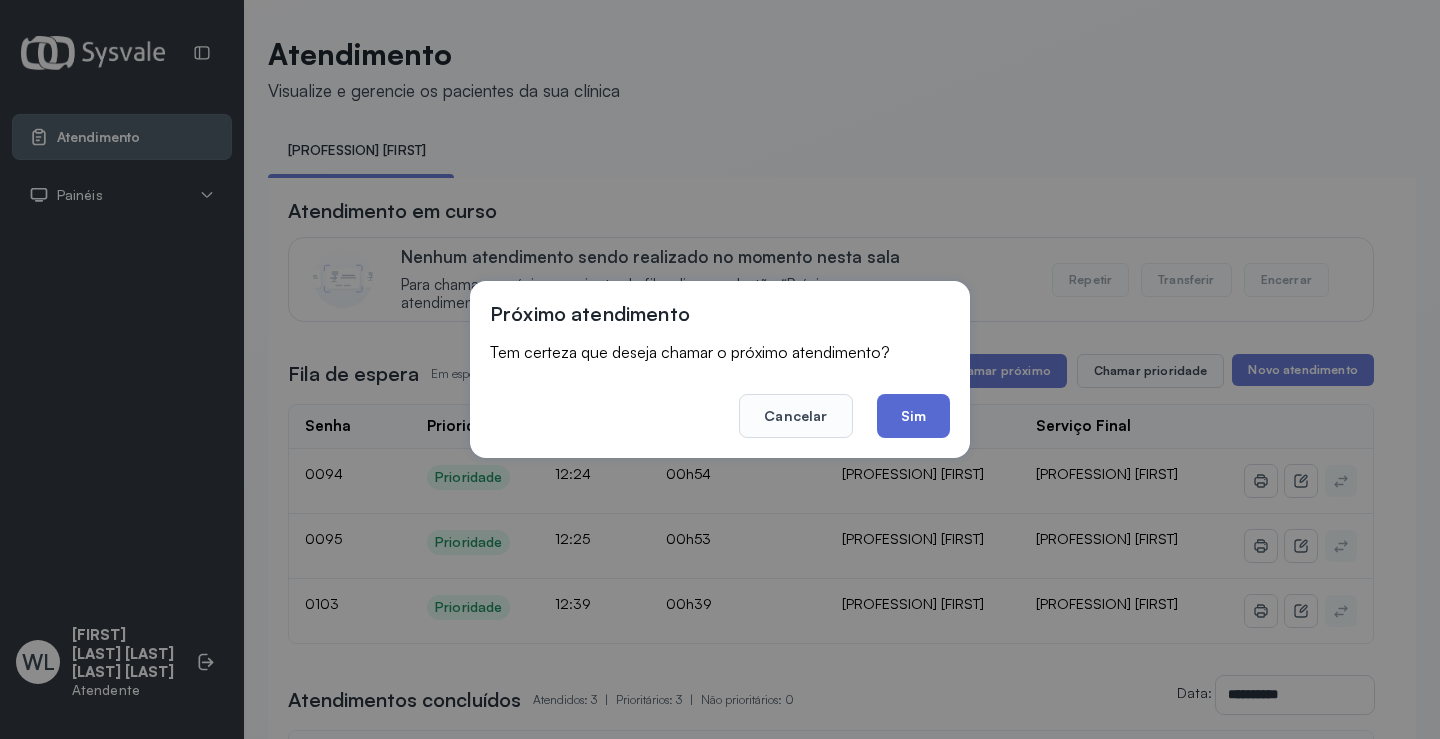 click on "Sim" 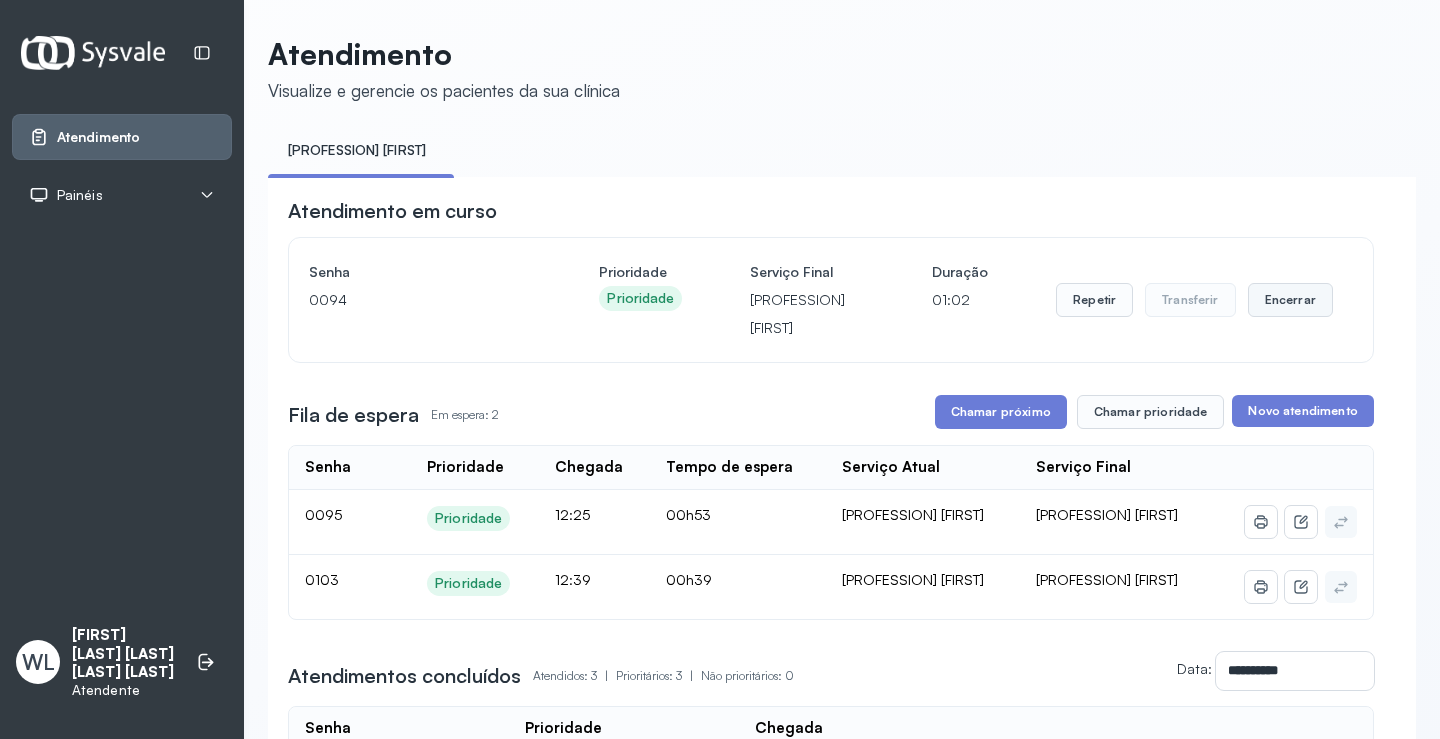 click on "Encerrar" at bounding box center (1290, 300) 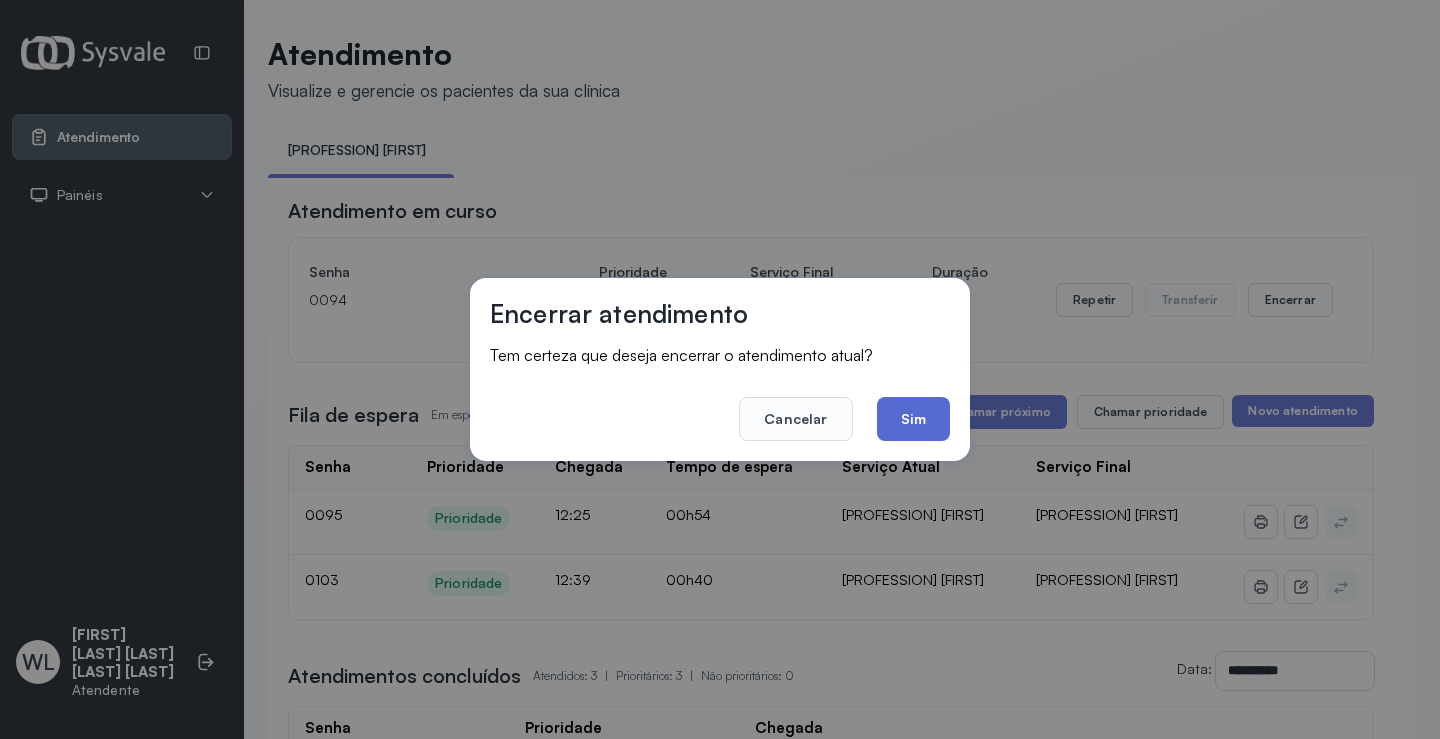 click on "Sim" 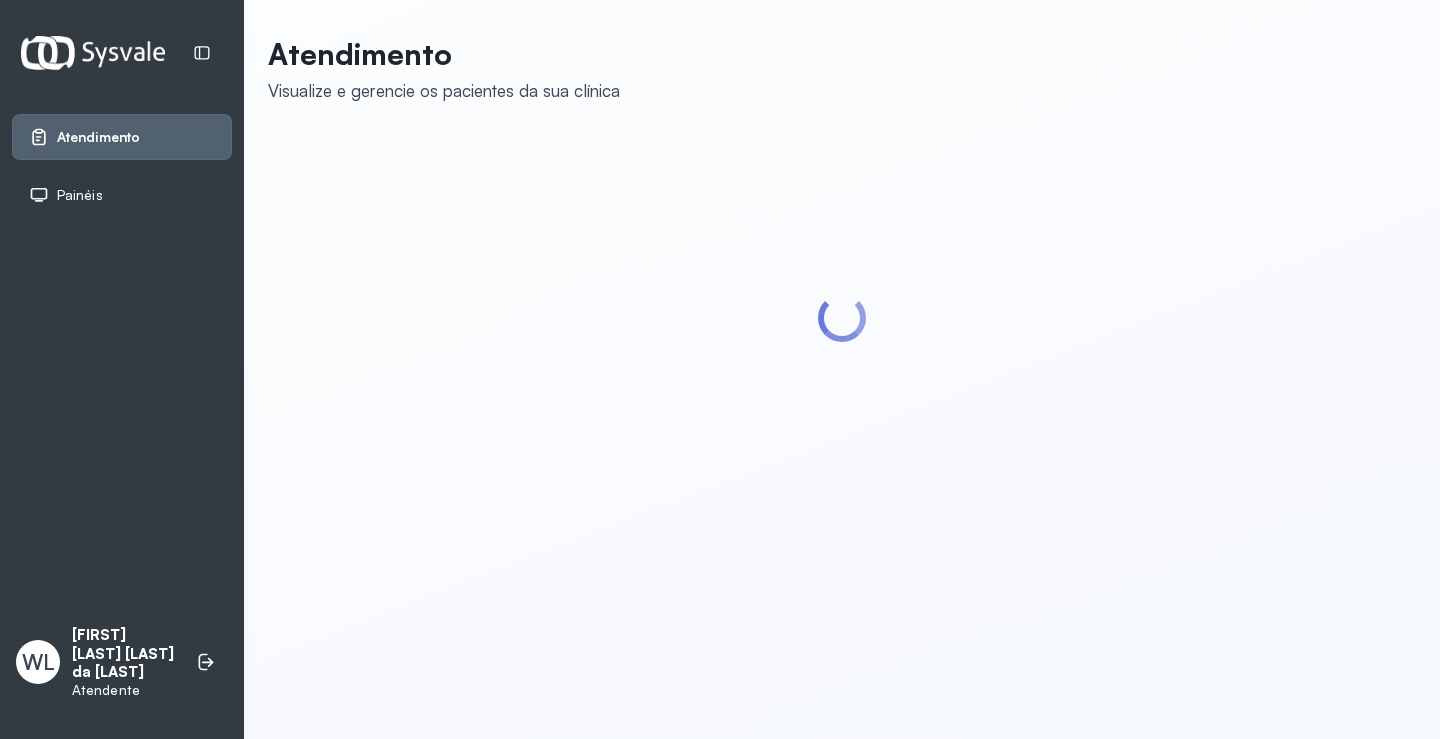 scroll, scrollTop: 0, scrollLeft: 0, axis: both 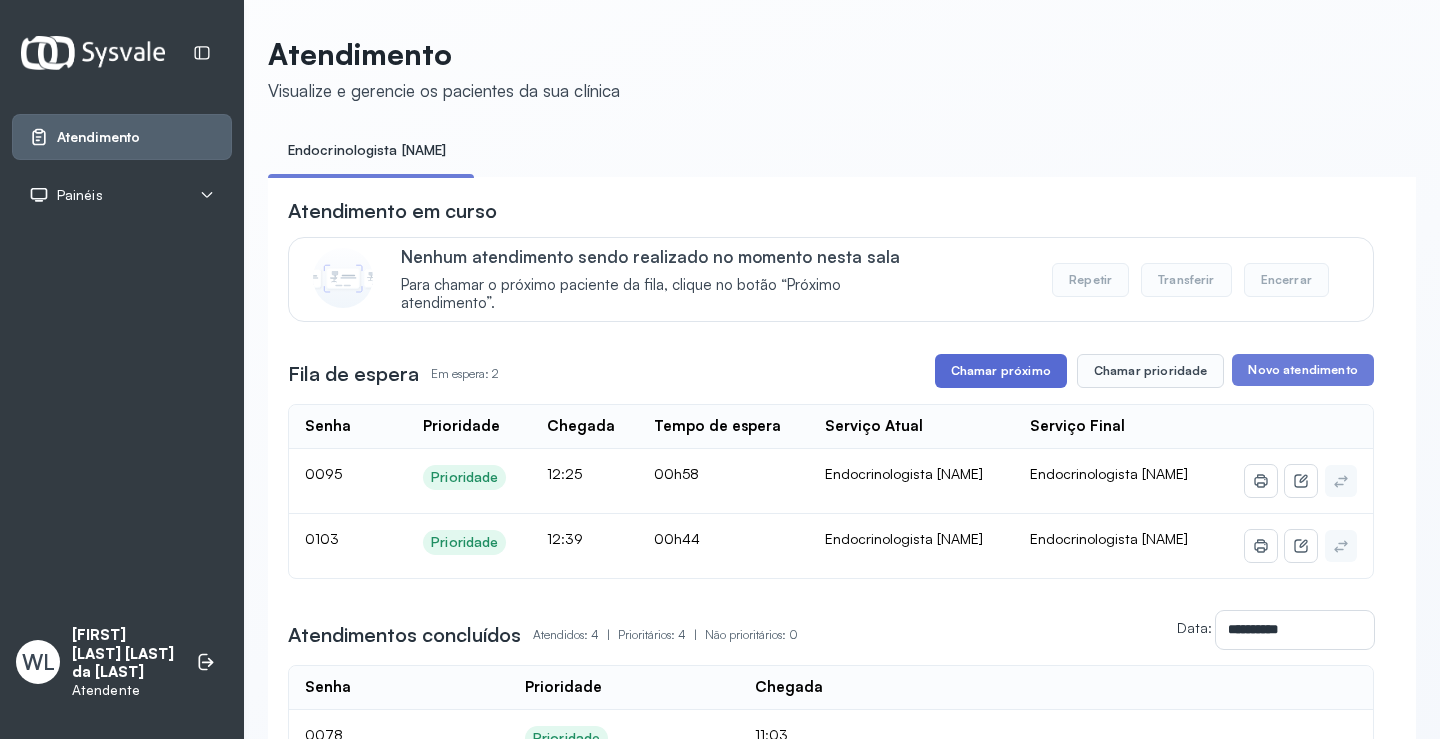 click on "Chamar próximo" at bounding box center [1001, 371] 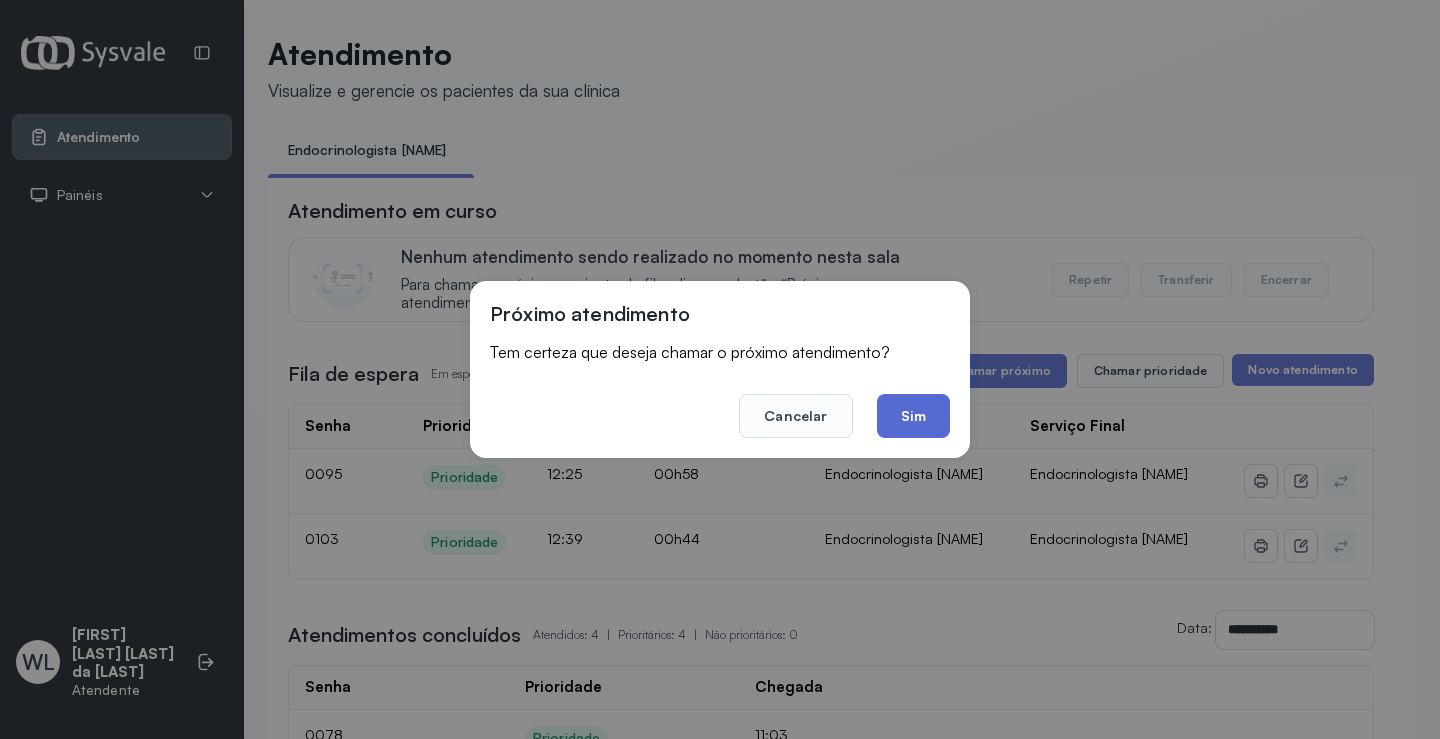 click on "Sim" 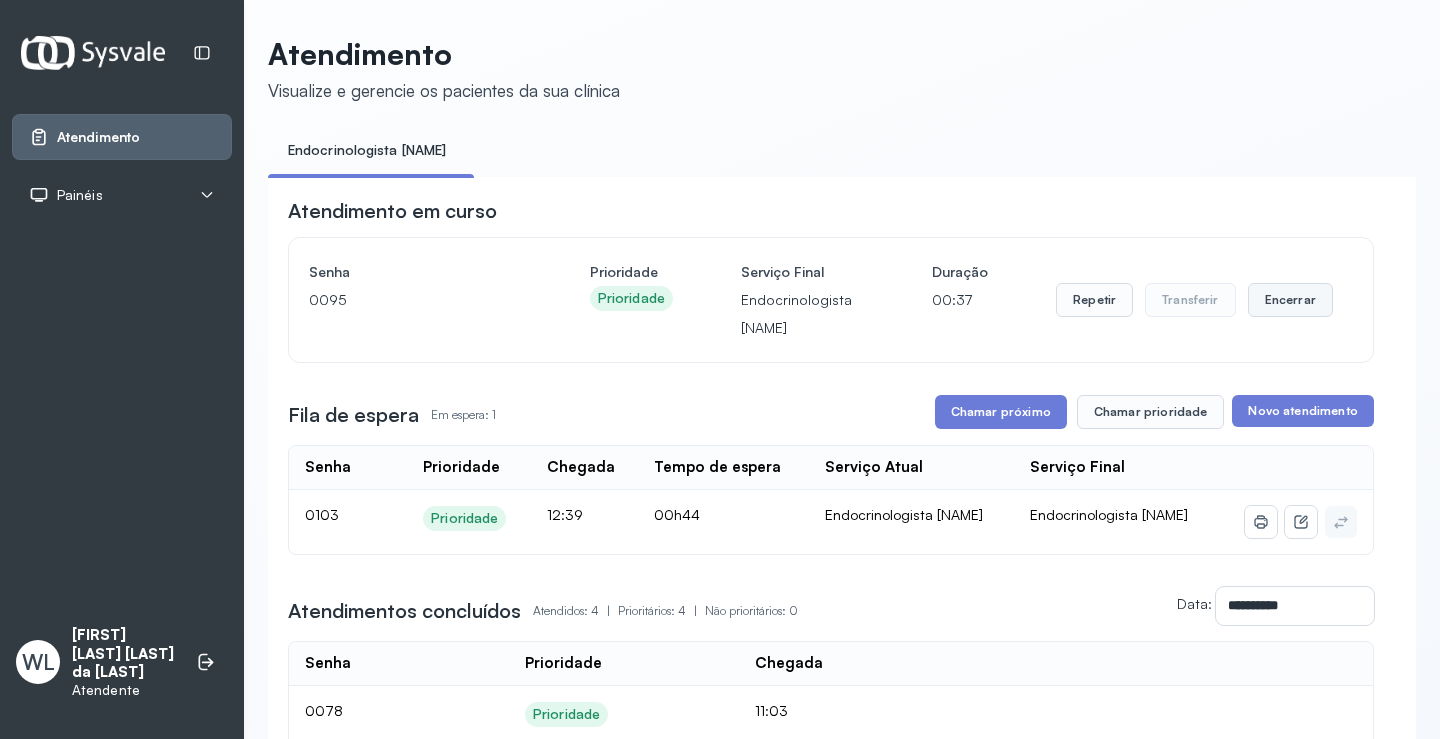 click on "Encerrar" at bounding box center [1290, 300] 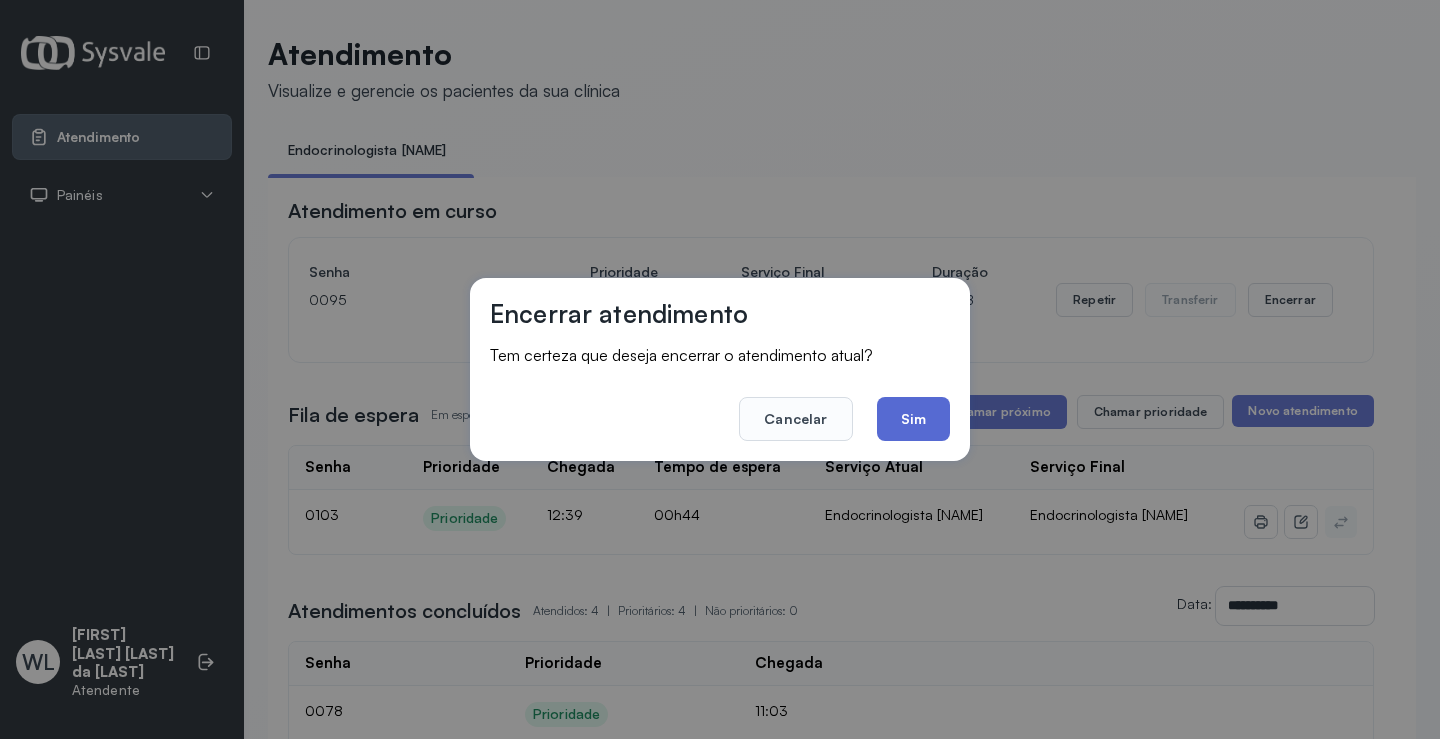 click on "Sim" 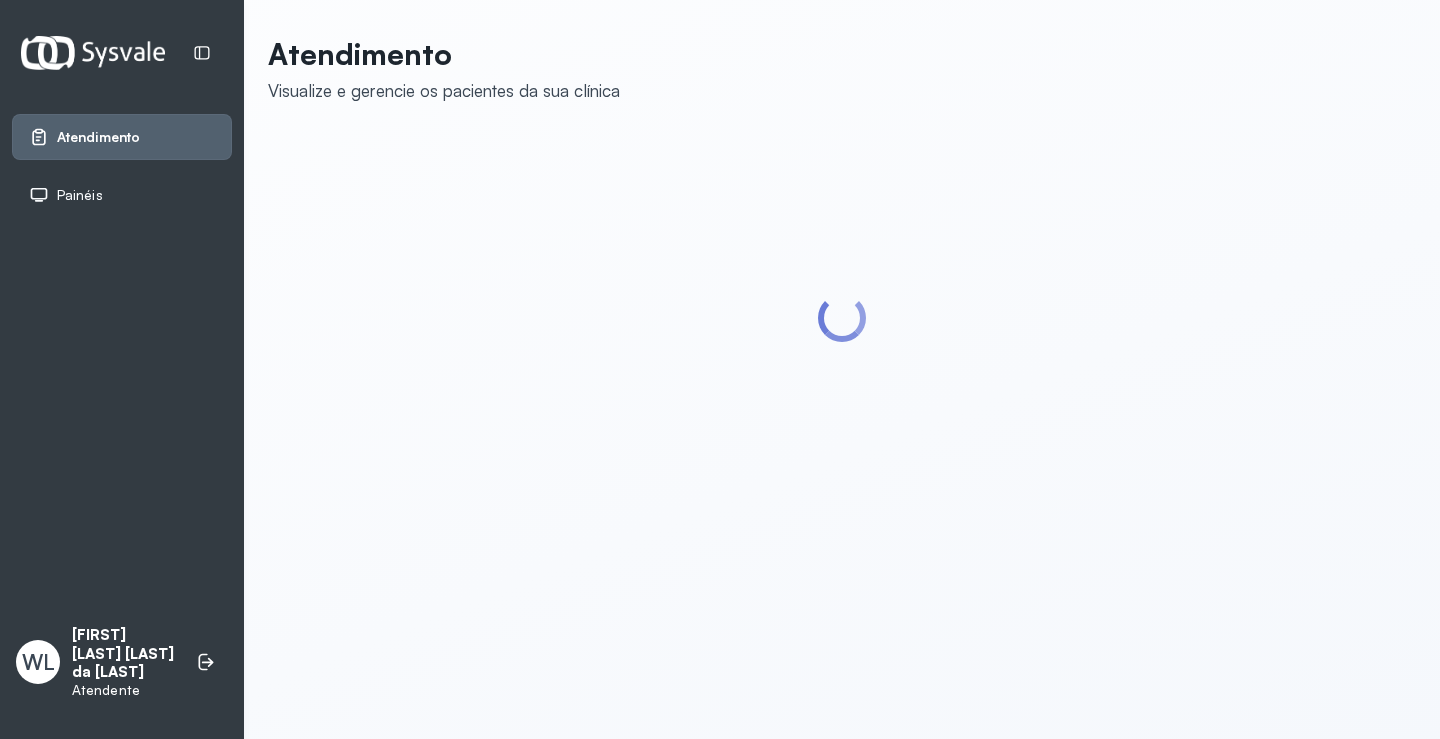 scroll, scrollTop: 0, scrollLeft: 0, axis: both 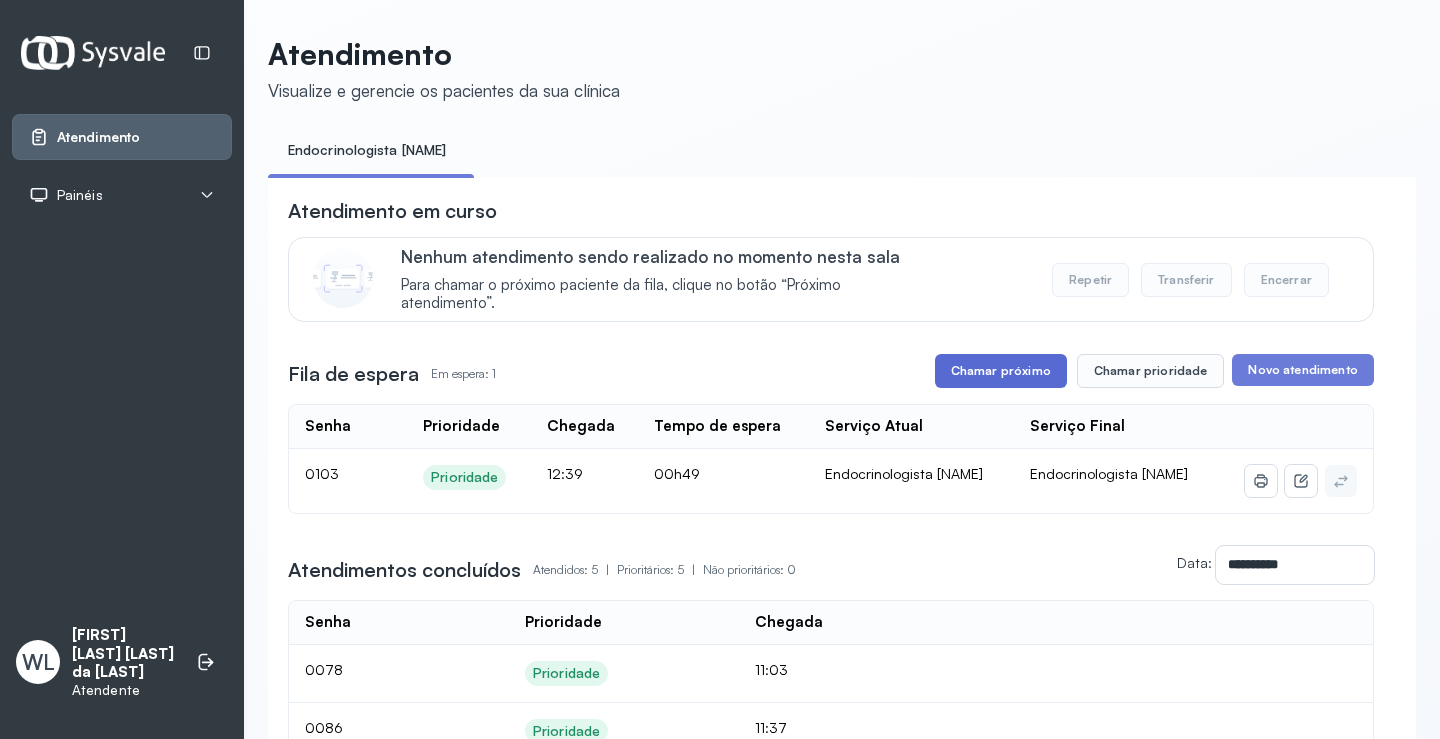 click on "Chamar próximo" at bounding box center (1001, 371) 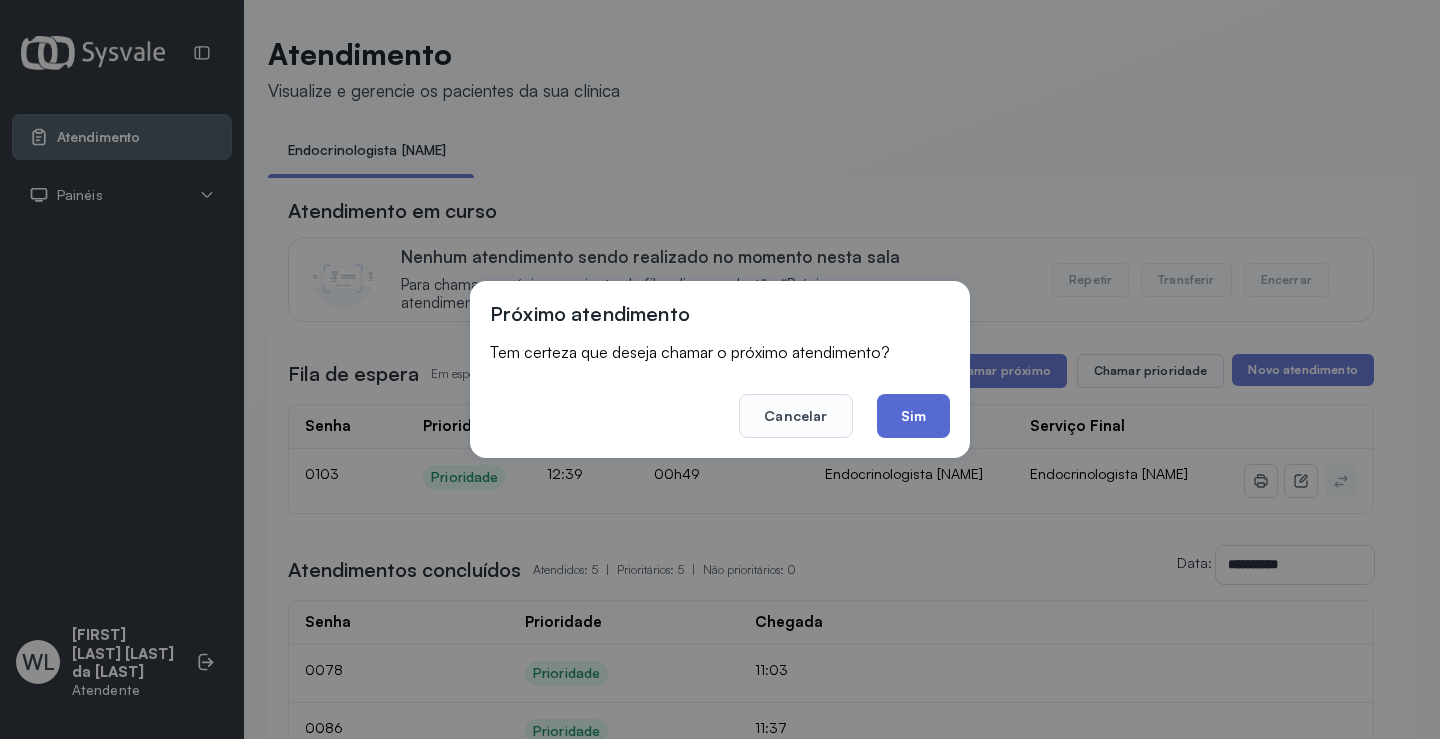 click on "Sim" 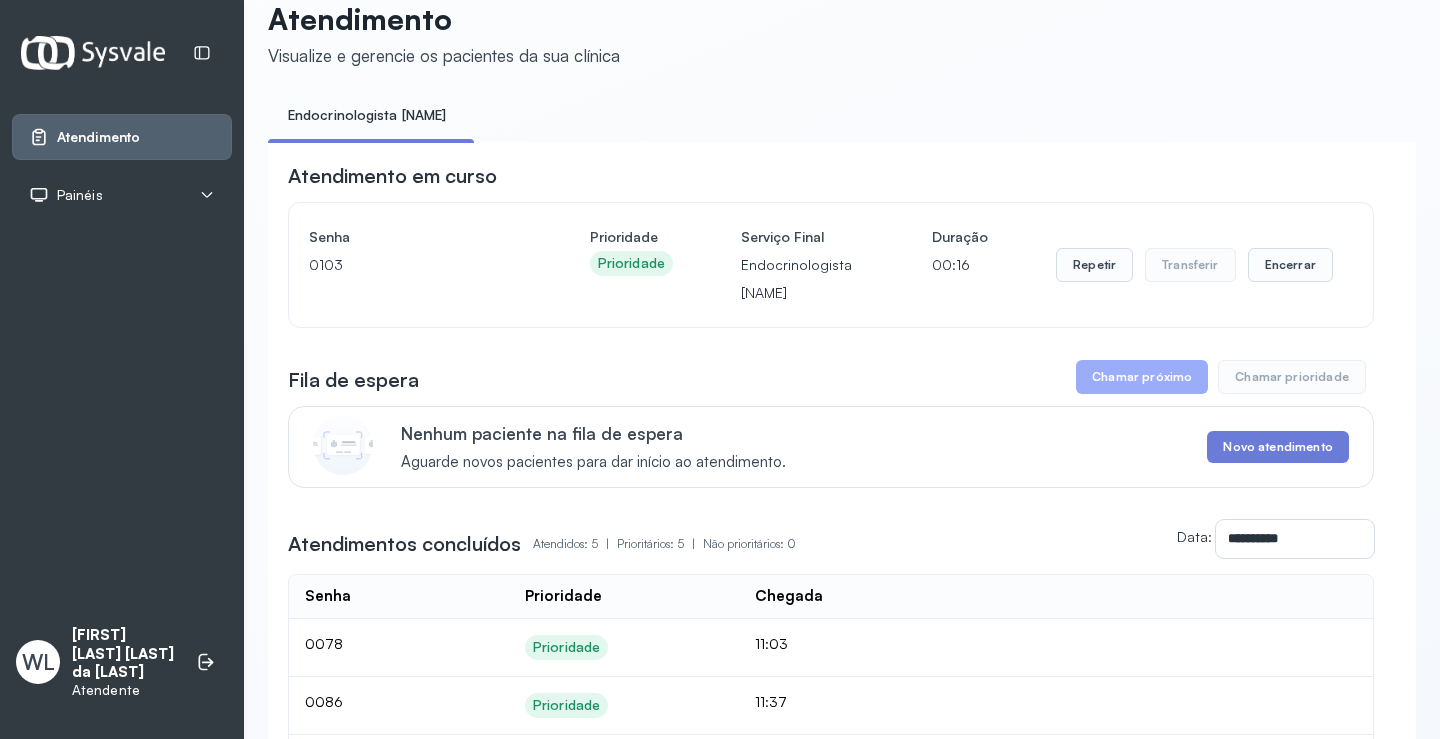 scroll, scrollTop: 0, scrollLeft: 0, axis: both 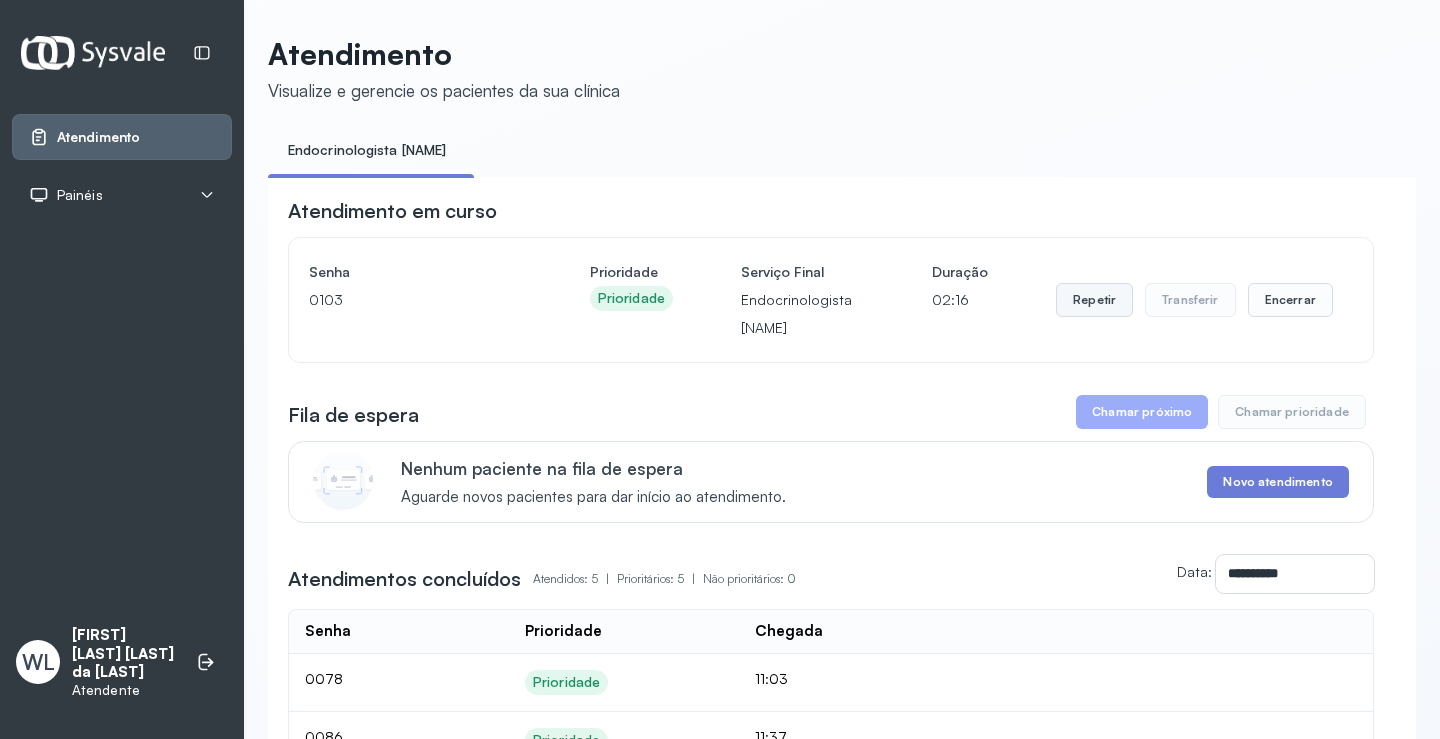 click on "Repetir" at bounding box center [1094, 300] 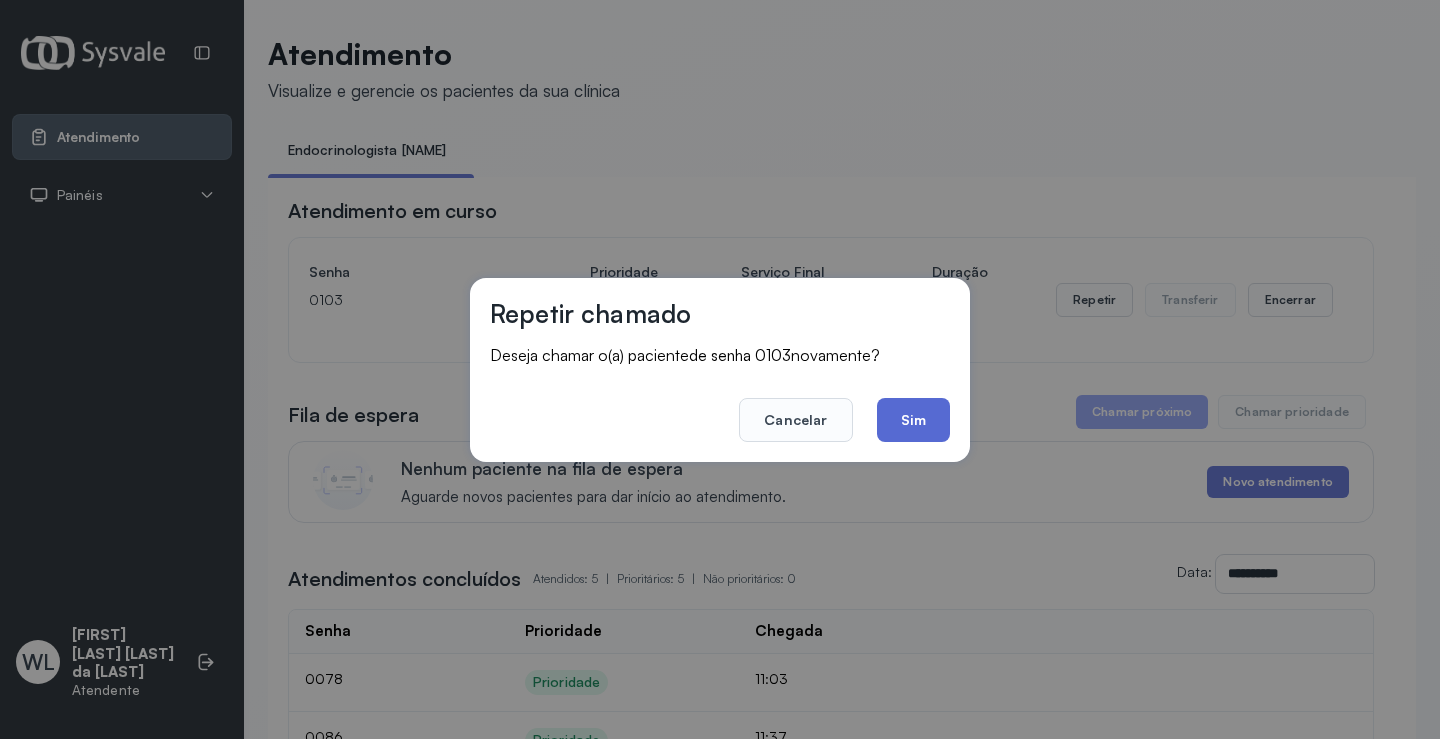 click on "Sim" 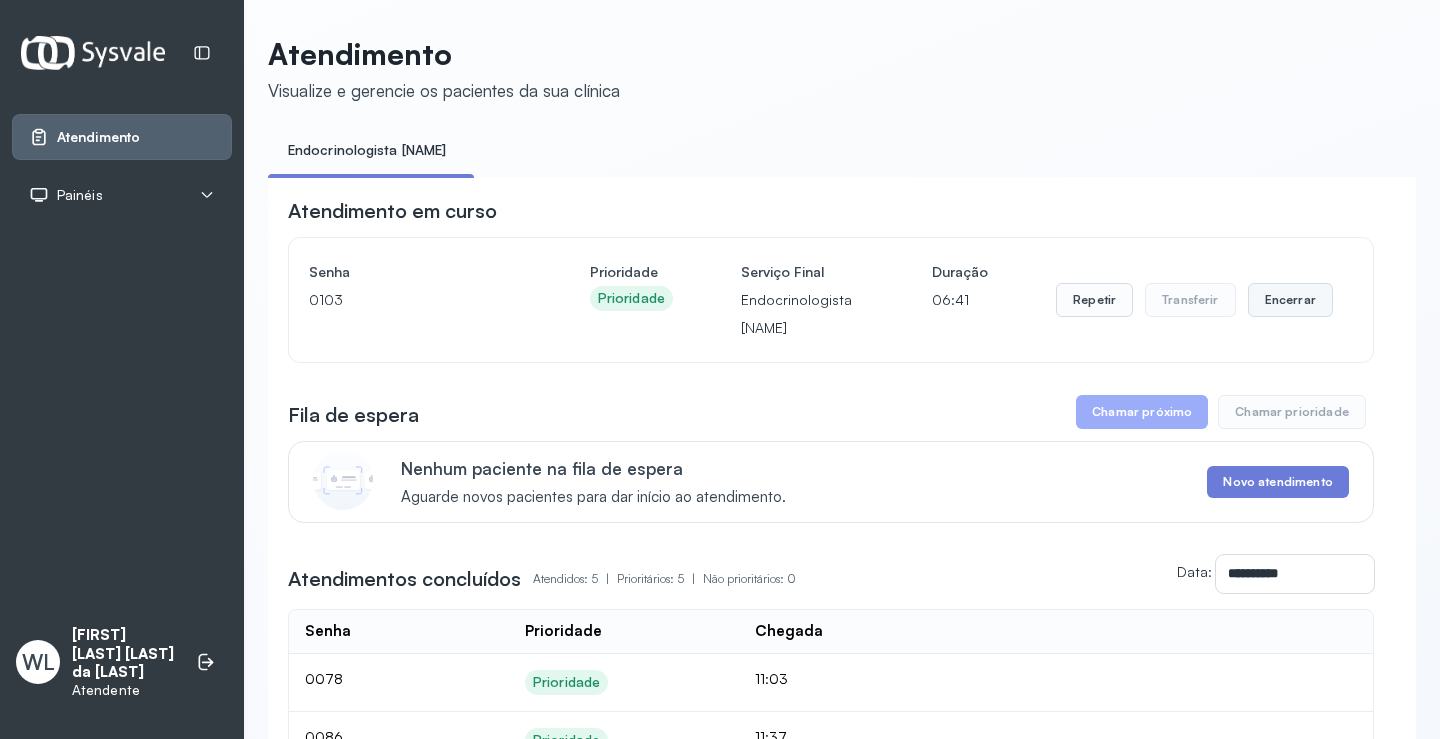 click on "Encerrar" at bounding box center (1290, 300) 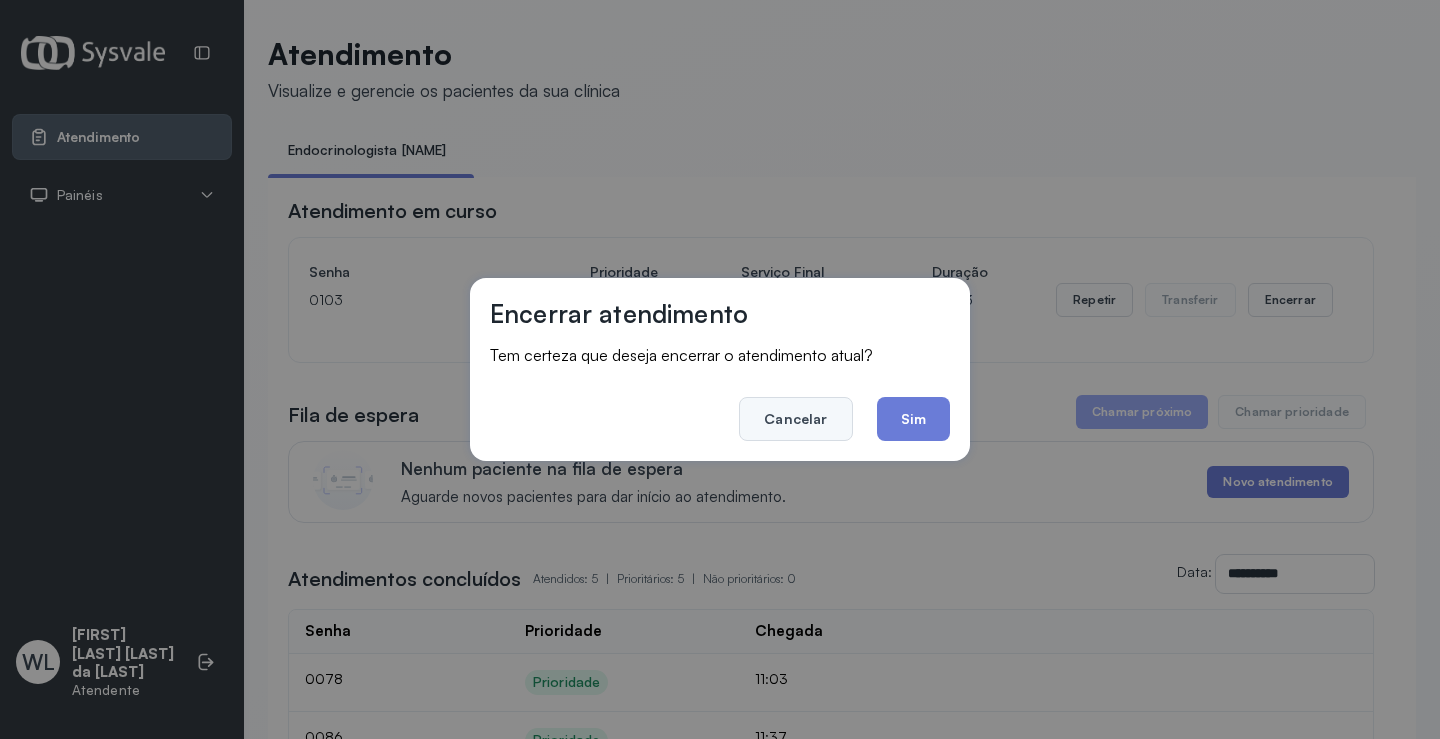 click on "Cancelar" 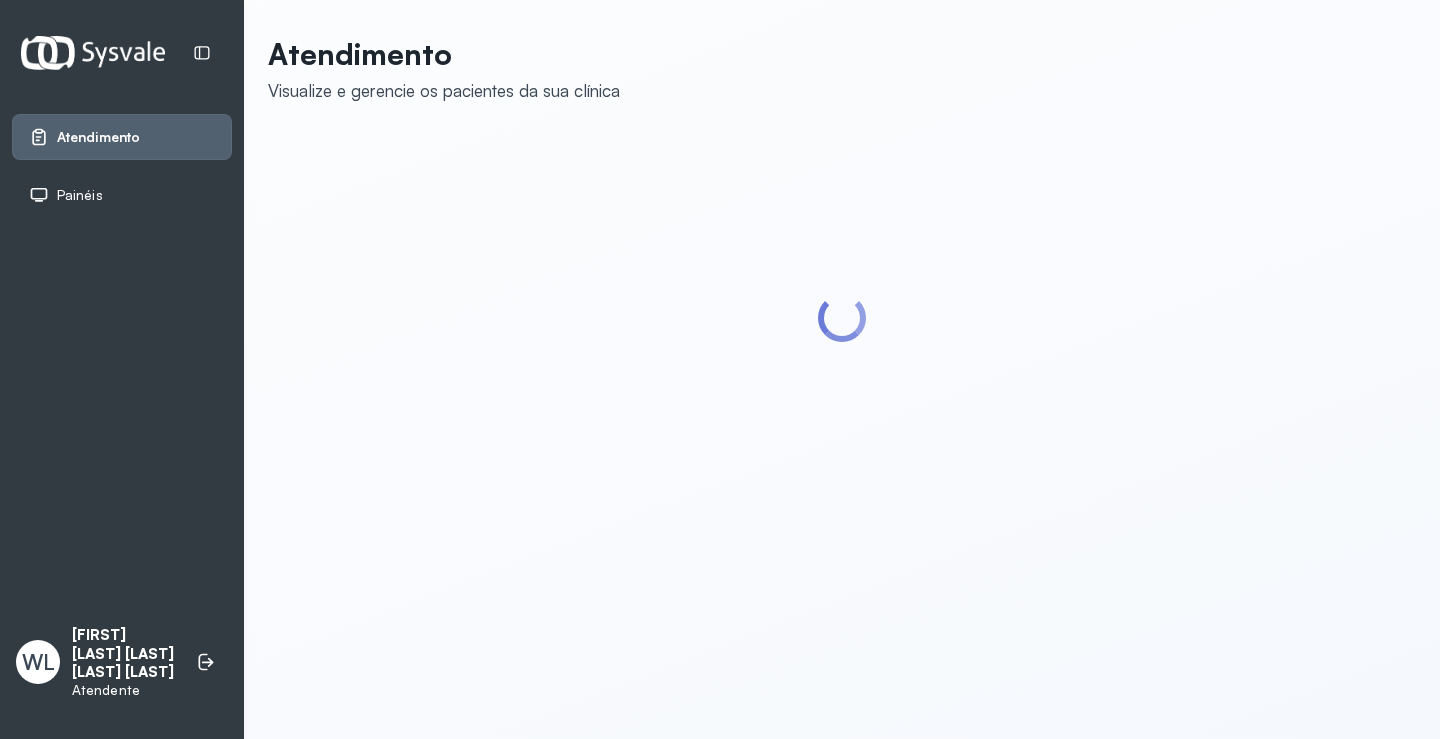 scroll, scrollTop: 0, scrollLeft: 0, axis: both 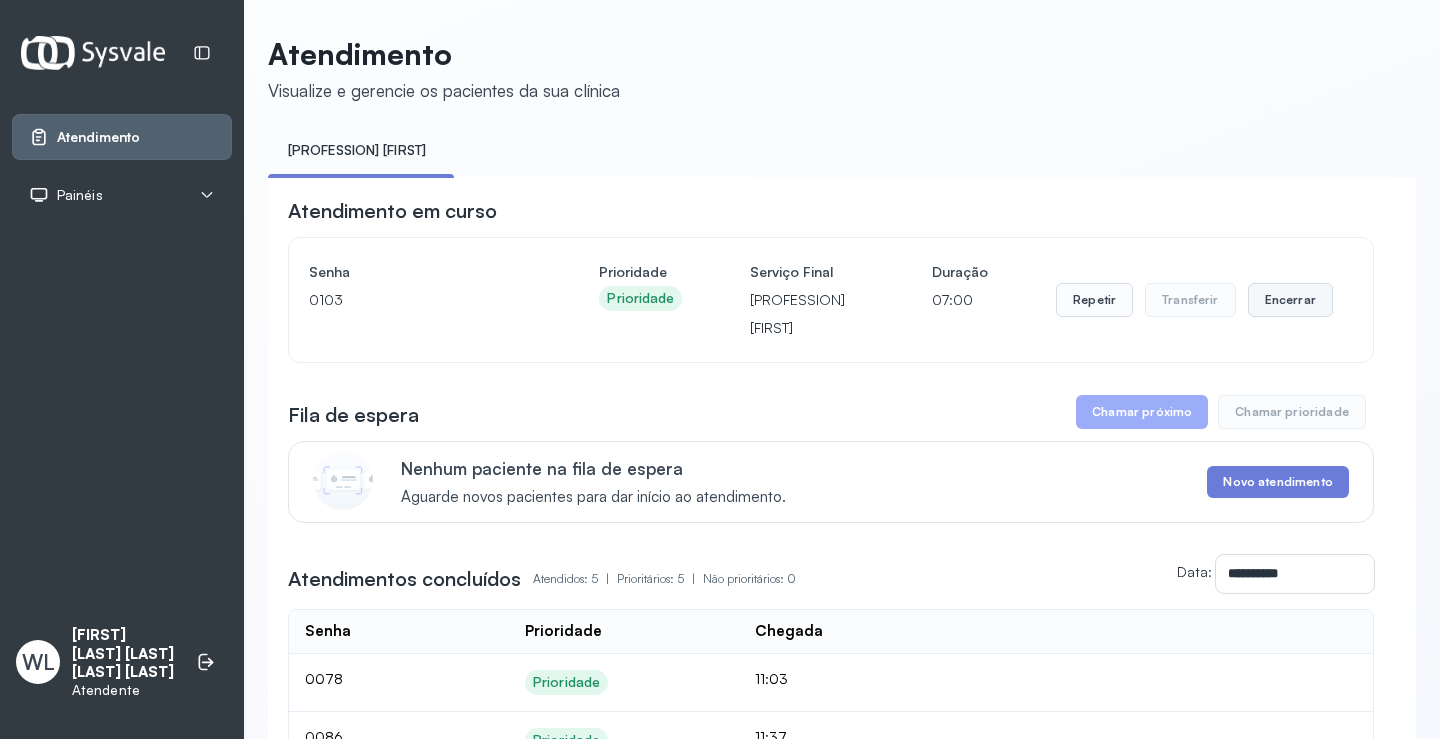 click on "Encerrar" at bounding box center (1290, 300) 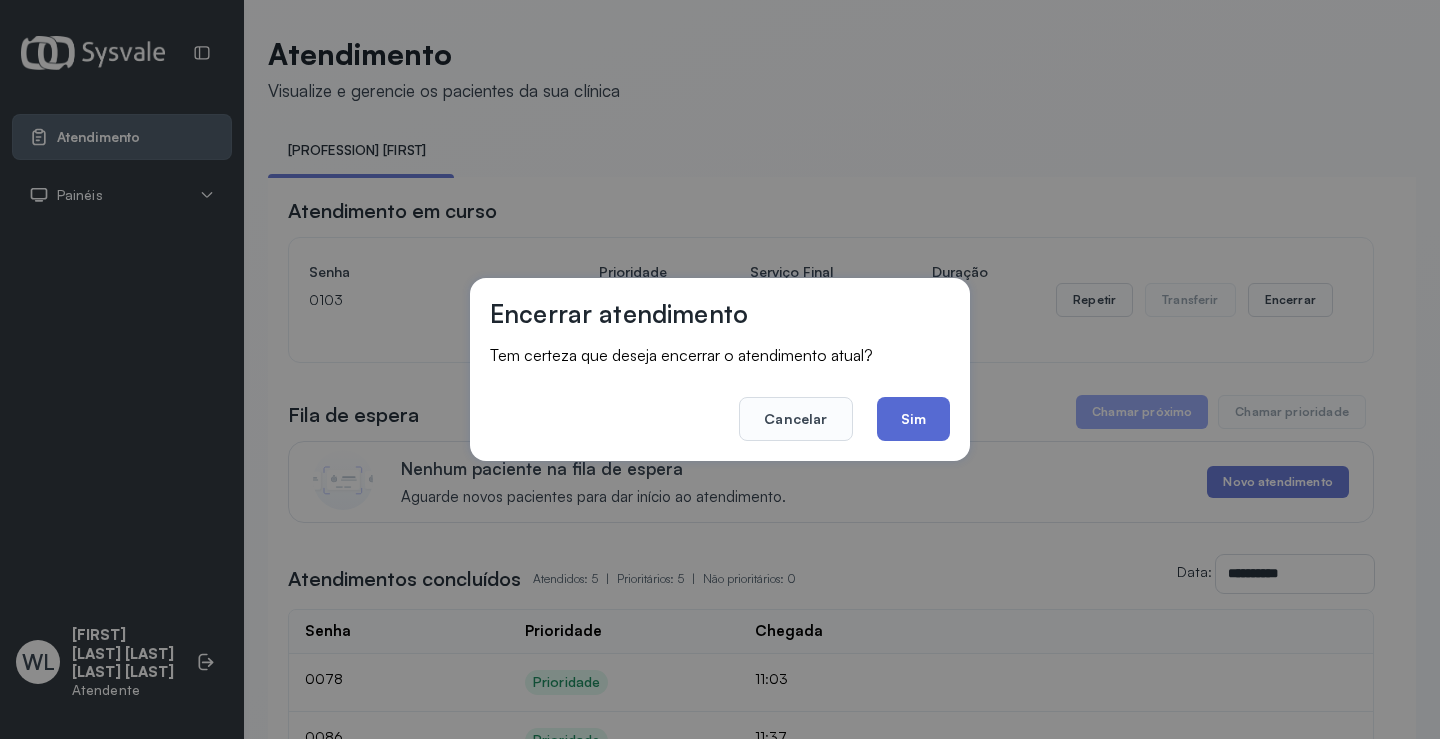 click on "Sim" 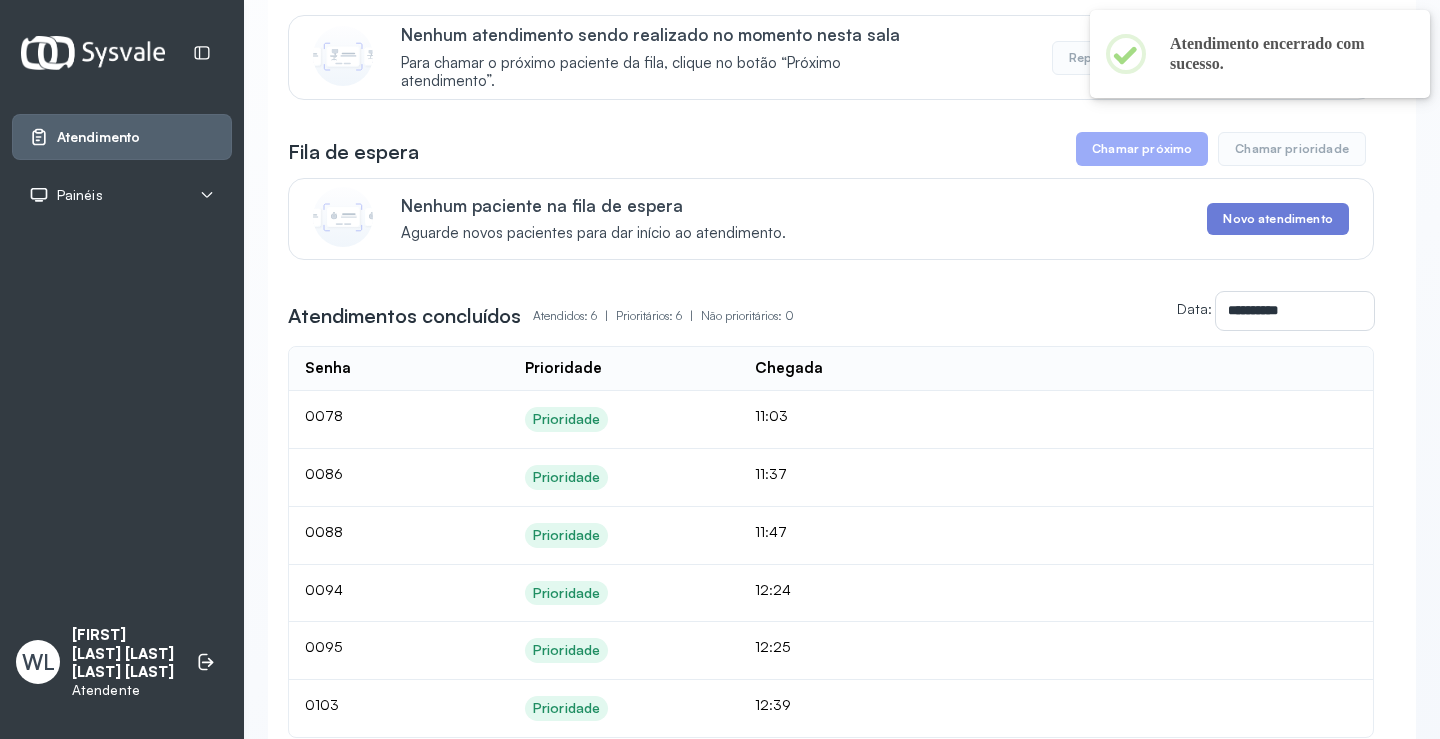 scroll, scrollTop: 0, scrollLeft: 0, axis: both 